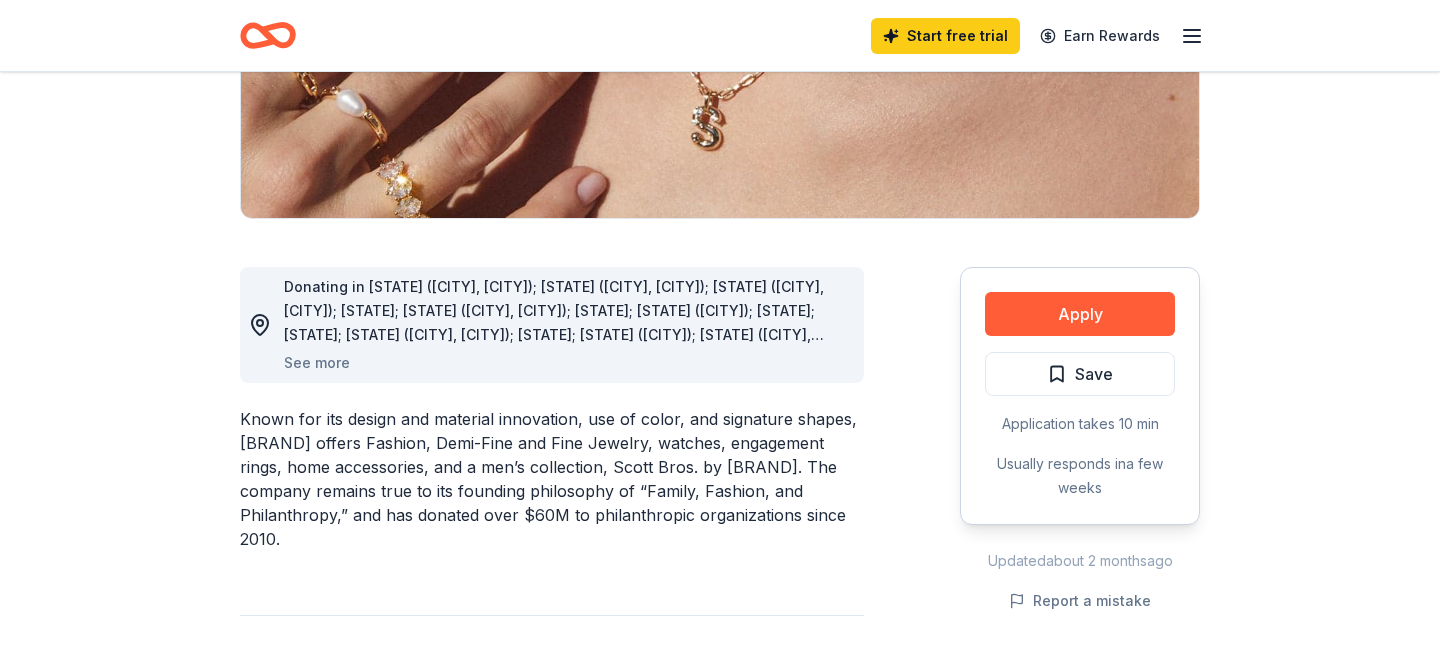 scroll, scrollTop: 403, scrollLeft: 0, axis: vertical 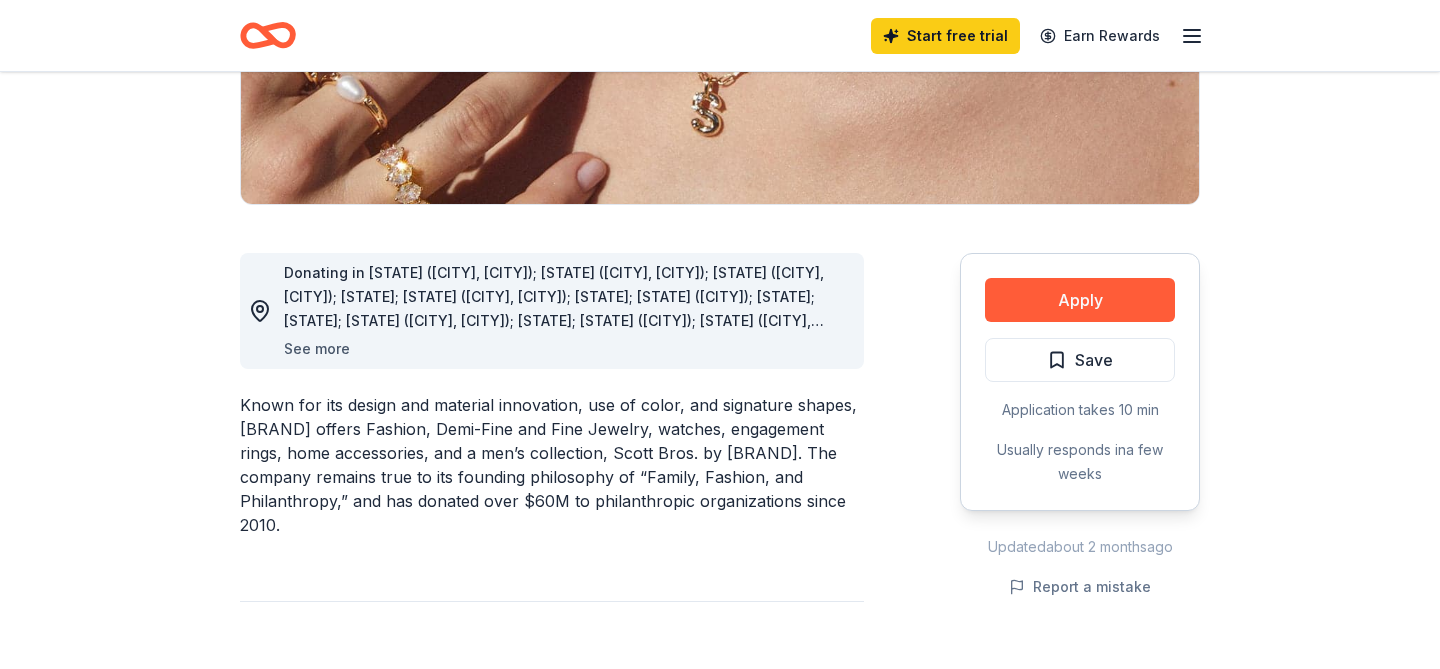 click on "See more" at bounding box center [317, 349] 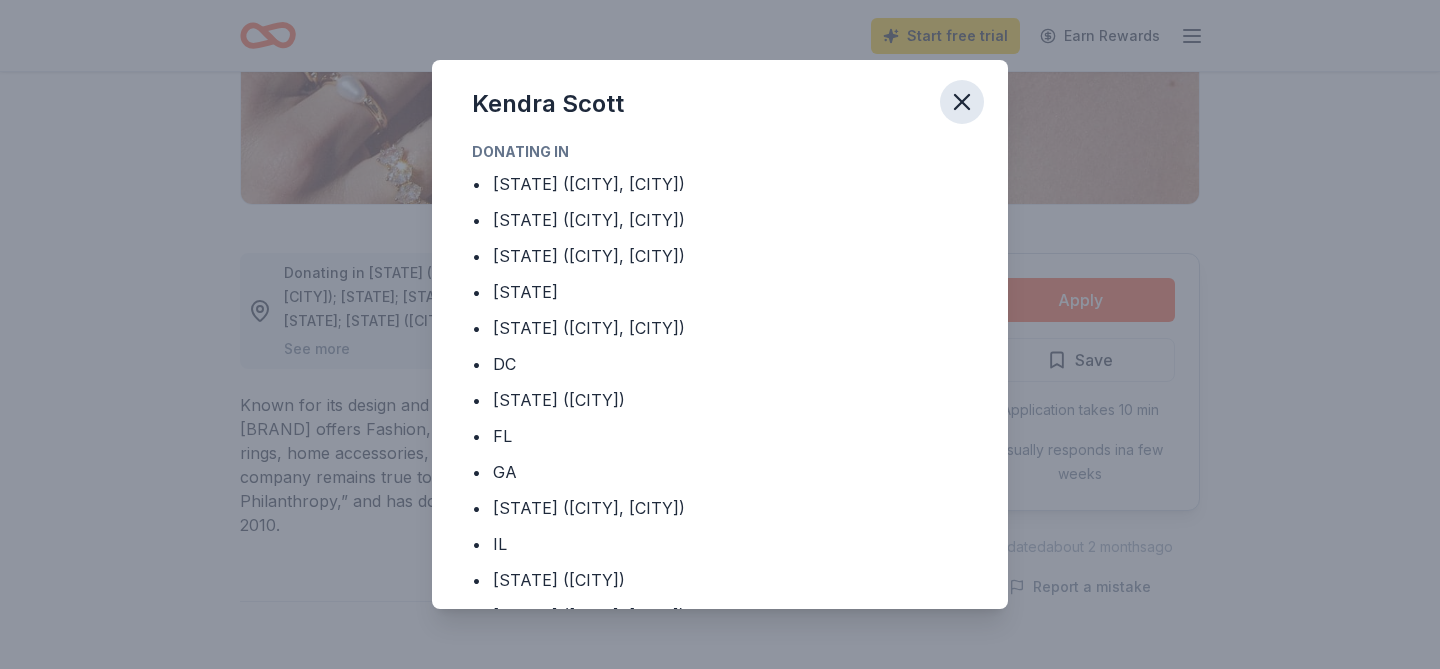 click 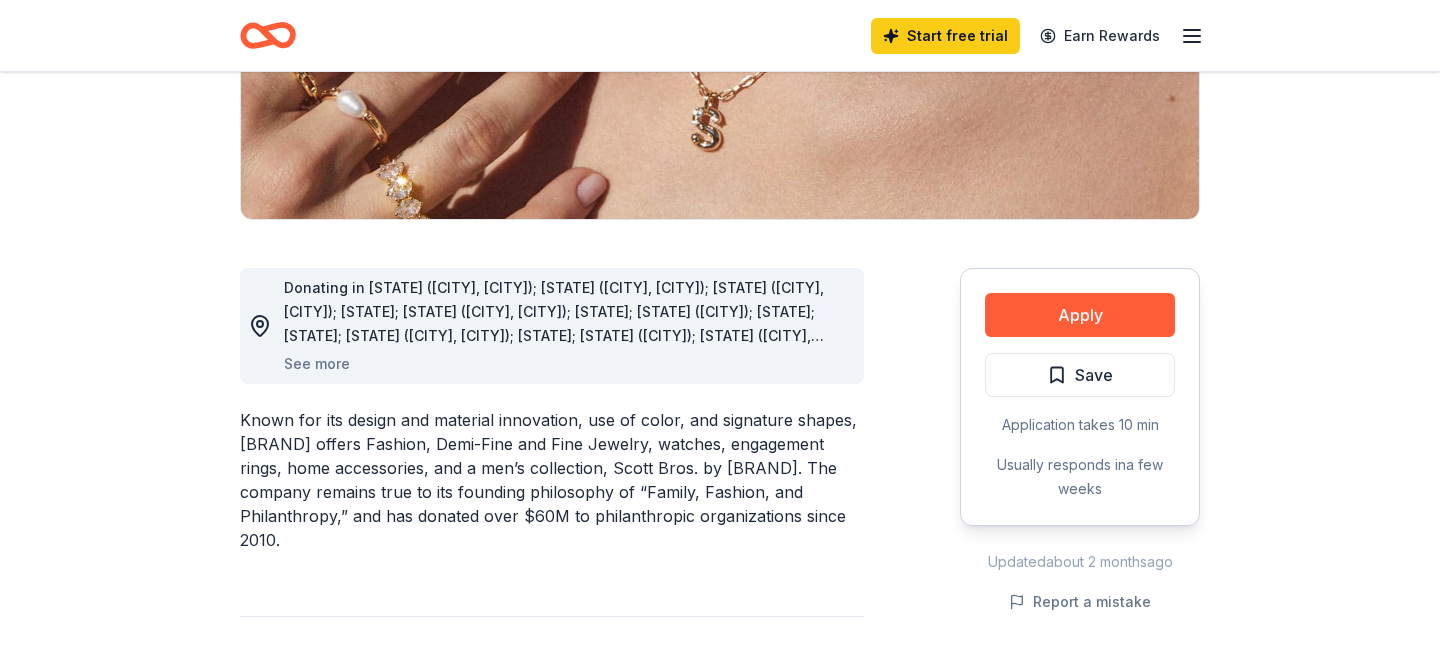 scroll, scrollTop: 484, scrollLeft: 0, axis: vertical 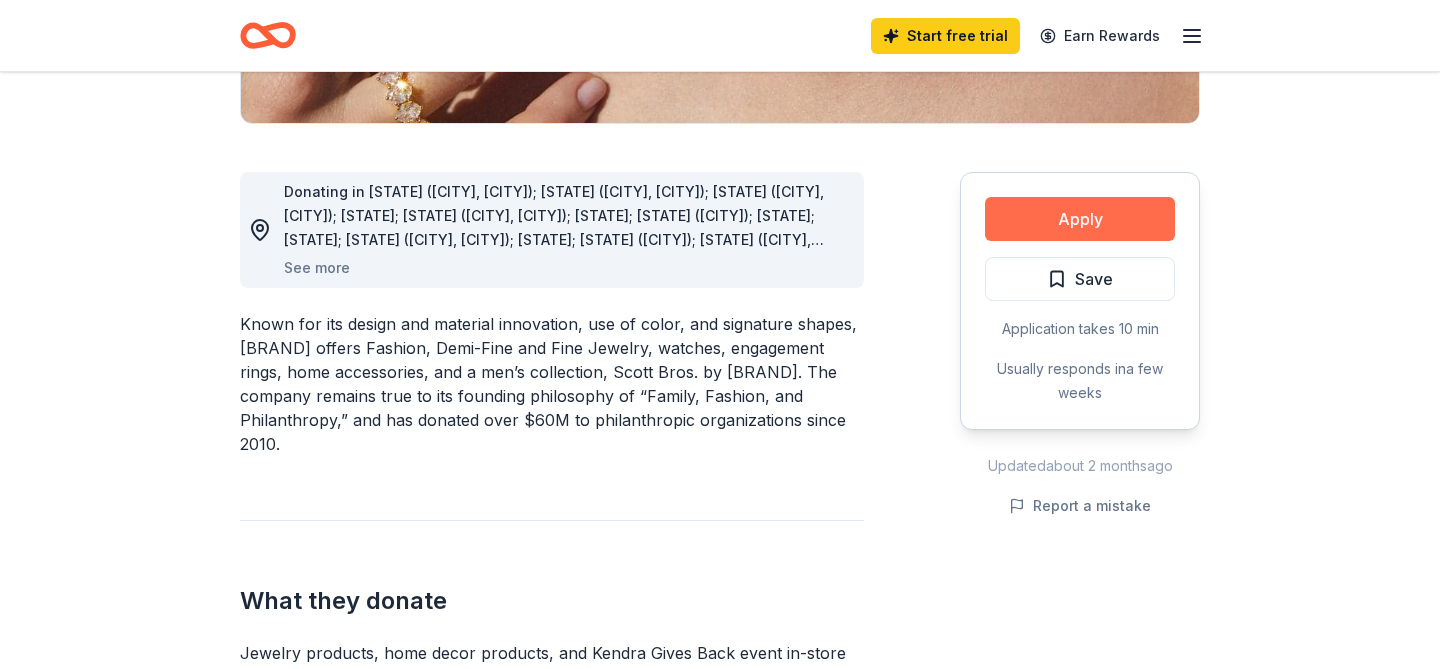 click on "Apply" at bounding box center (1080, 219) 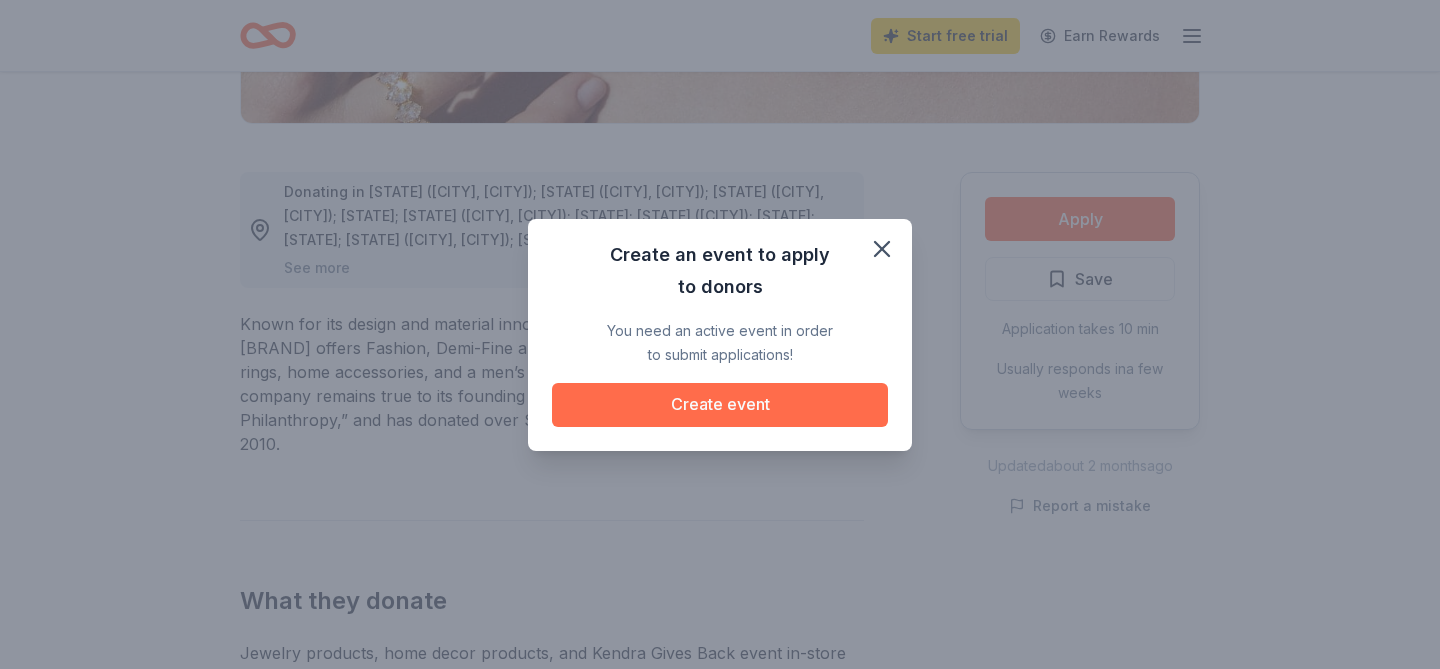 click on "Create event" at bounding box center (720, 405) 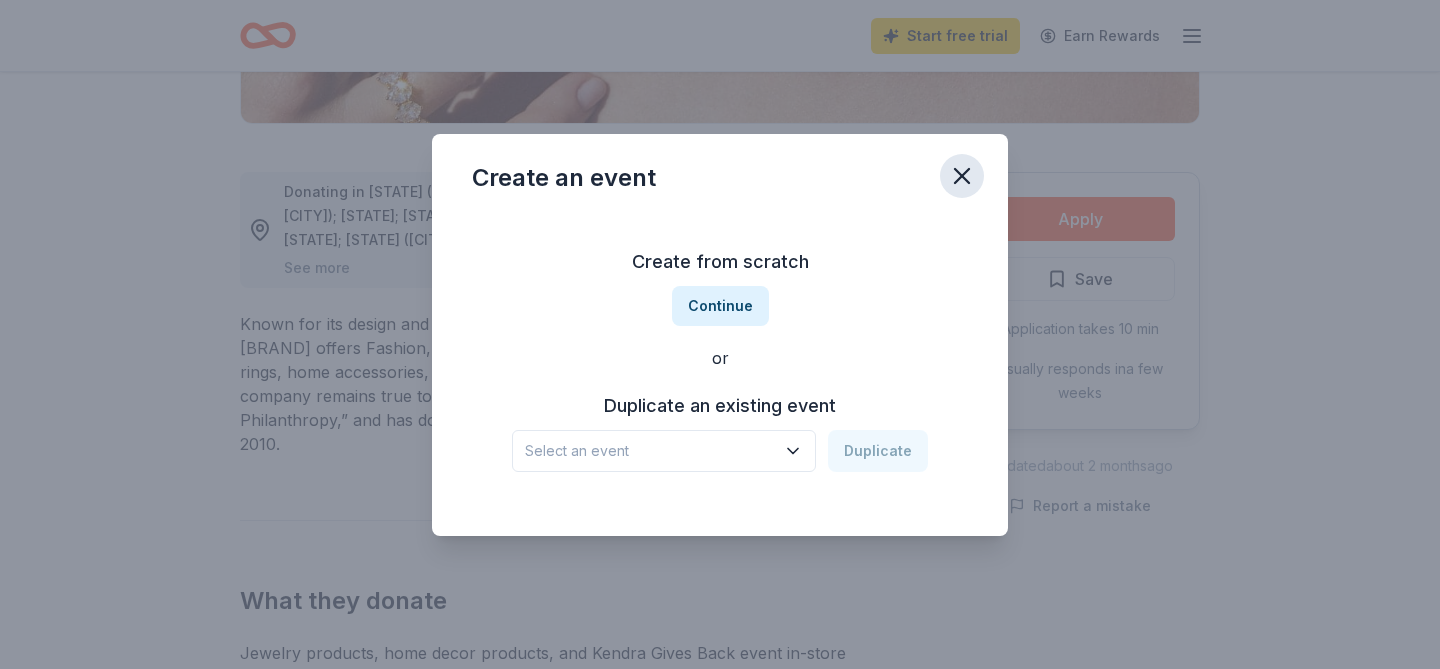 click 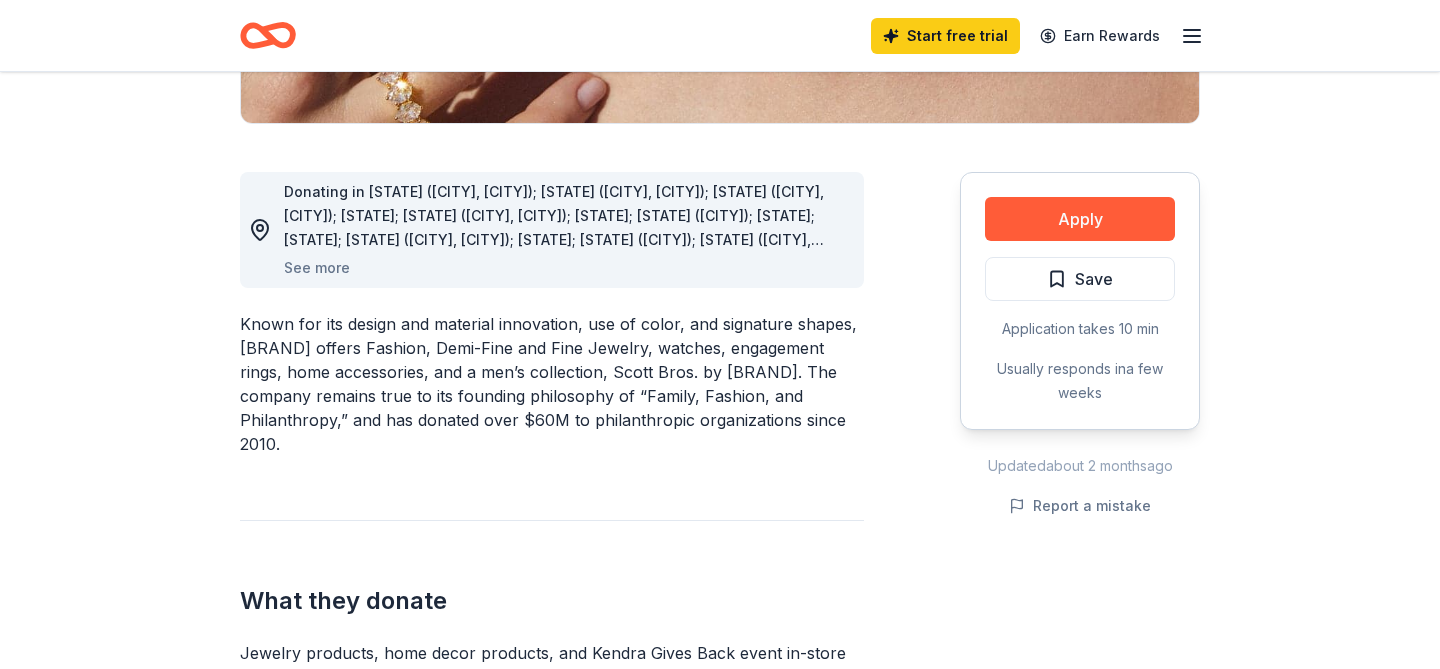 click 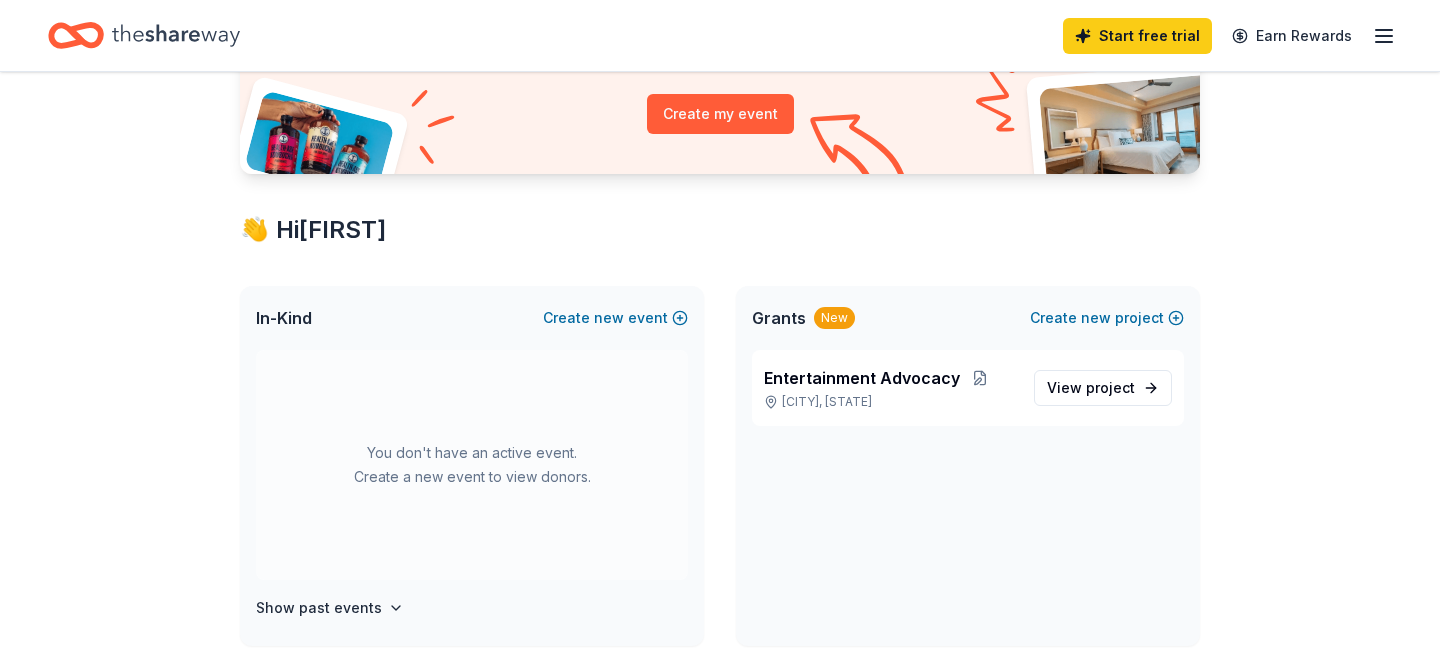 scroll, scrollTop: 223, scrollLeft: 0, axis: vertical 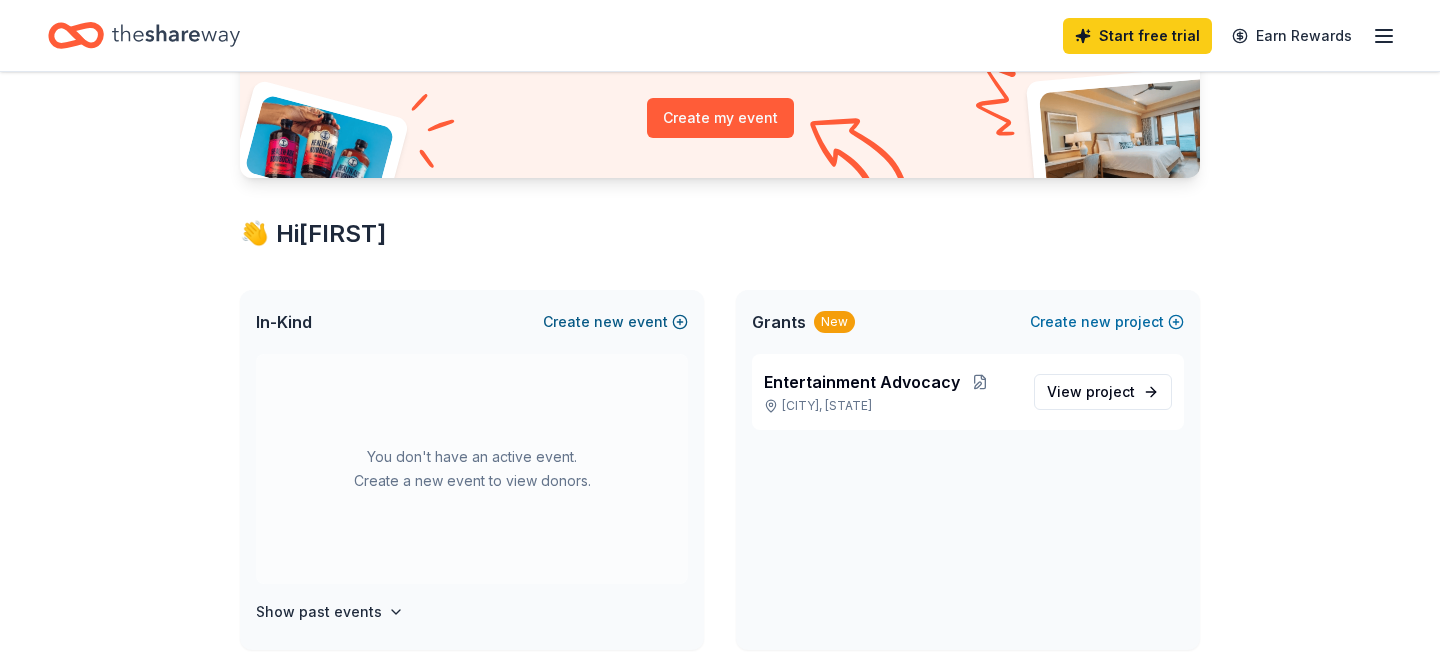 click on "new" at bounding box center [609, 322] 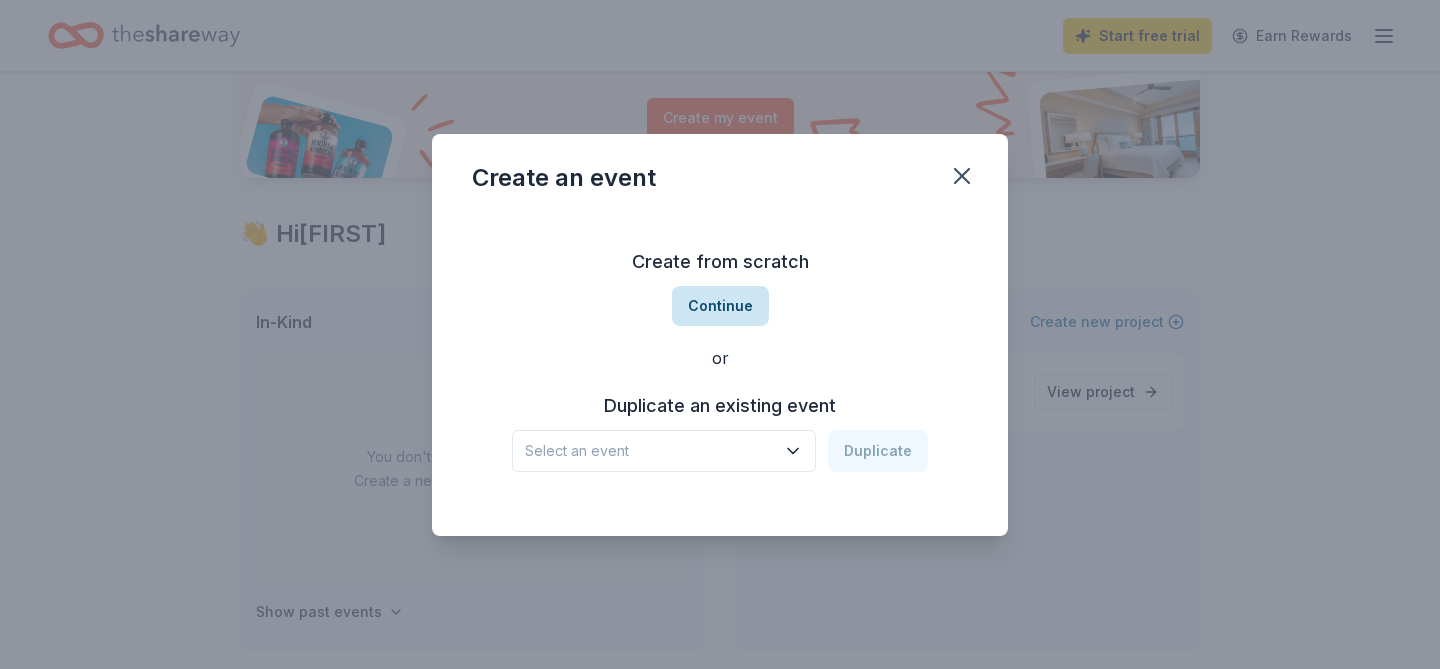 click on "Continue" at bounding box center (720, 306) 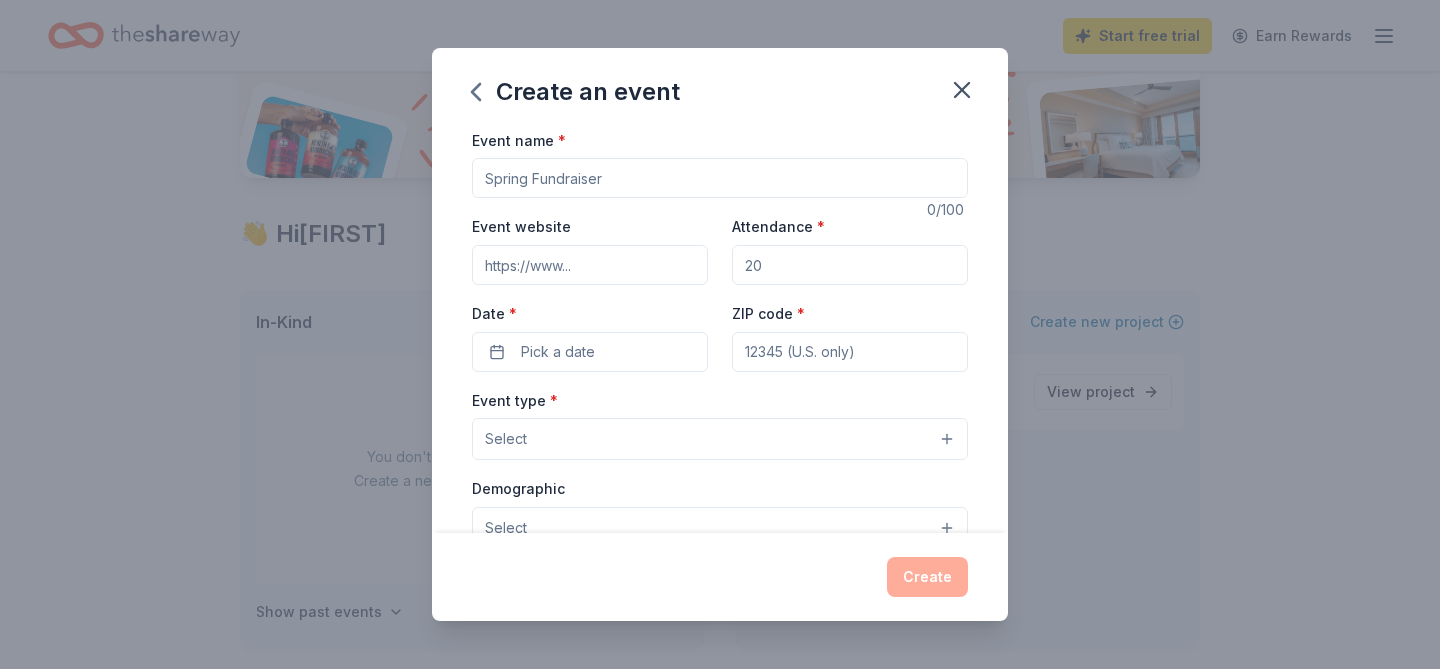 click on "Event name *" at bounding box center (720, 178) 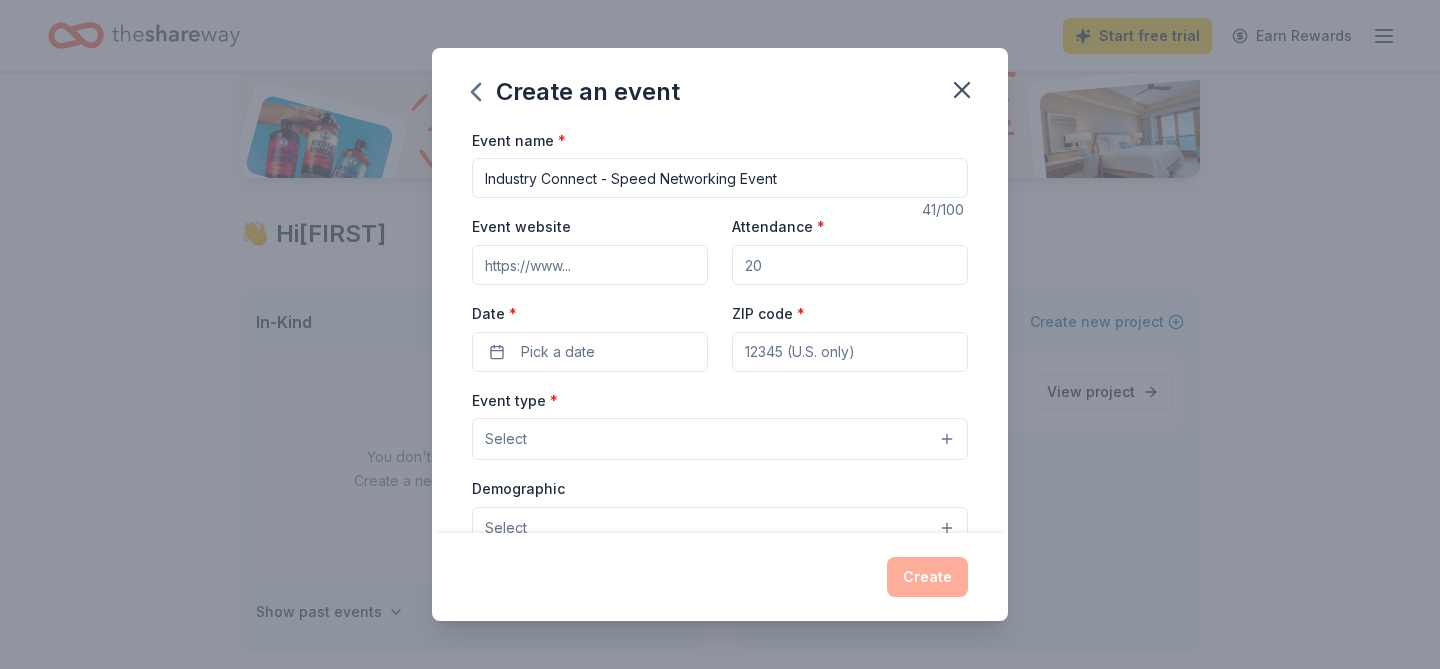 type on "Industry Connect - Speed Networking Event" 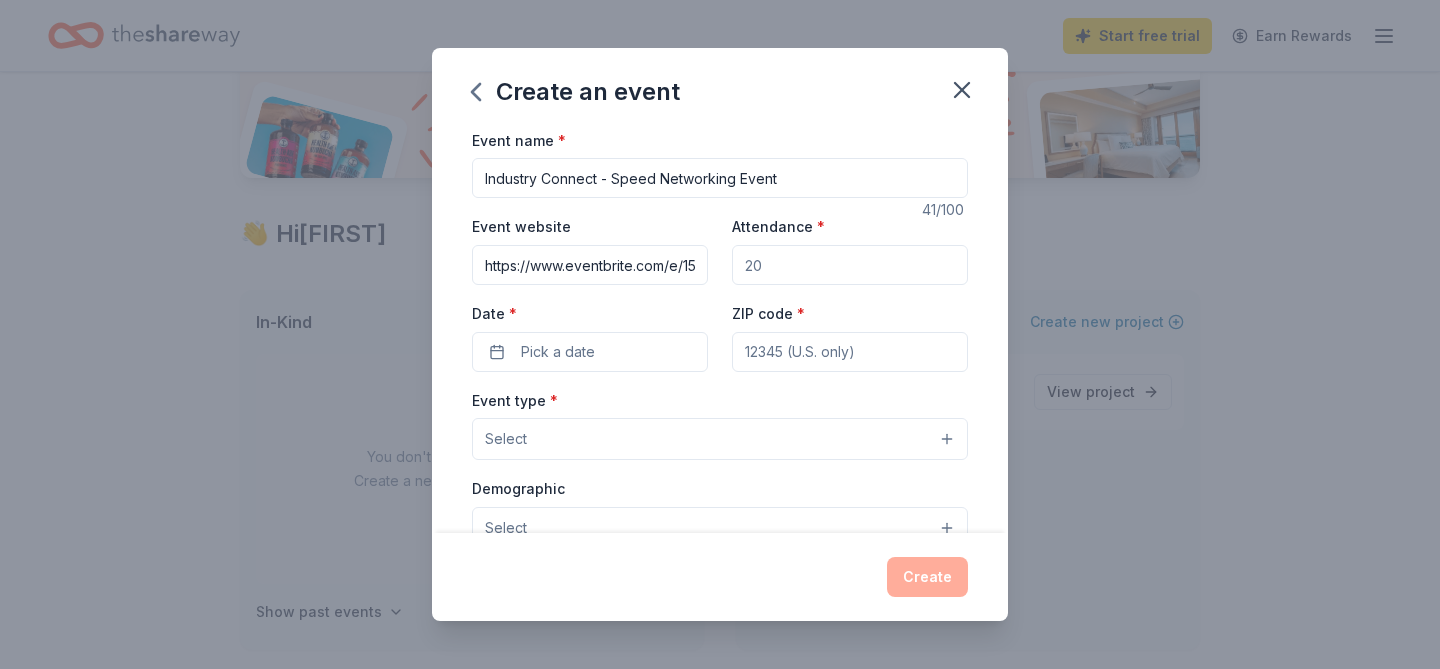 scroll, scrollTop: 0, scrollLeft: 223, axis: horizontal 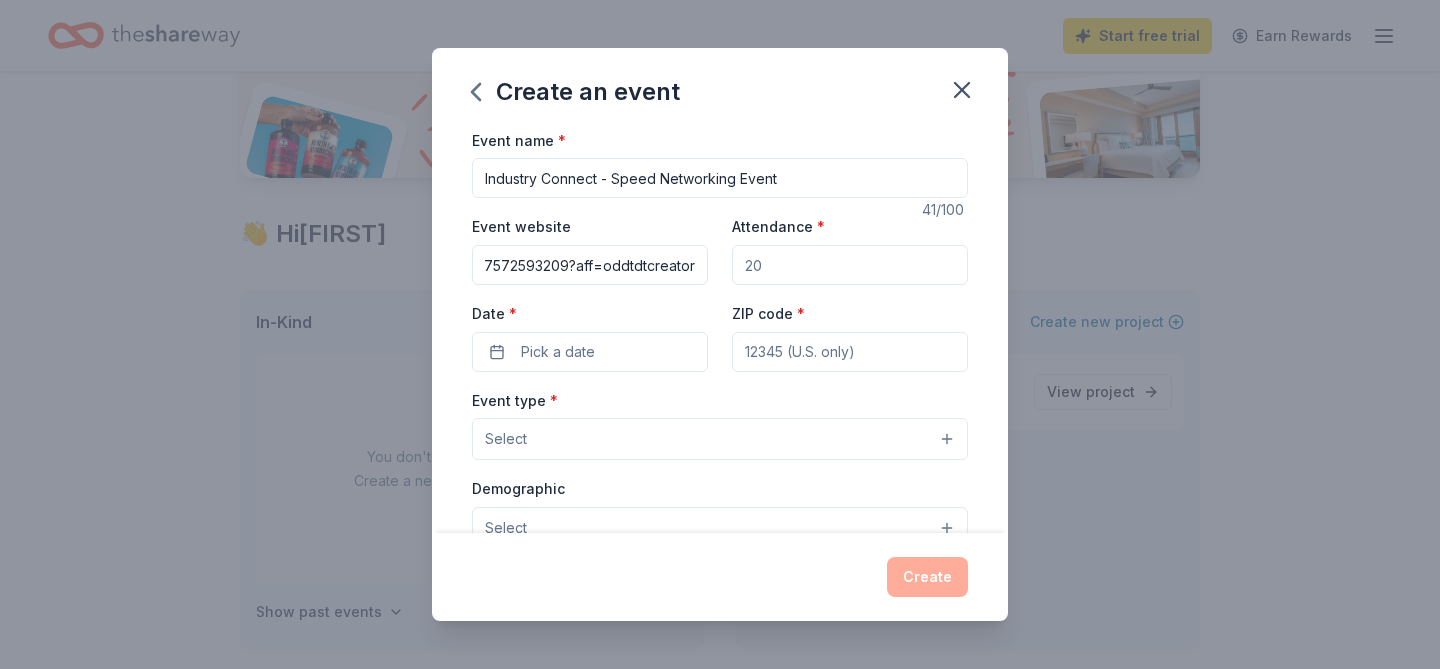 type on "https://www.eventbrite.com/e/1507572593209?aff=oddtdtcreator" 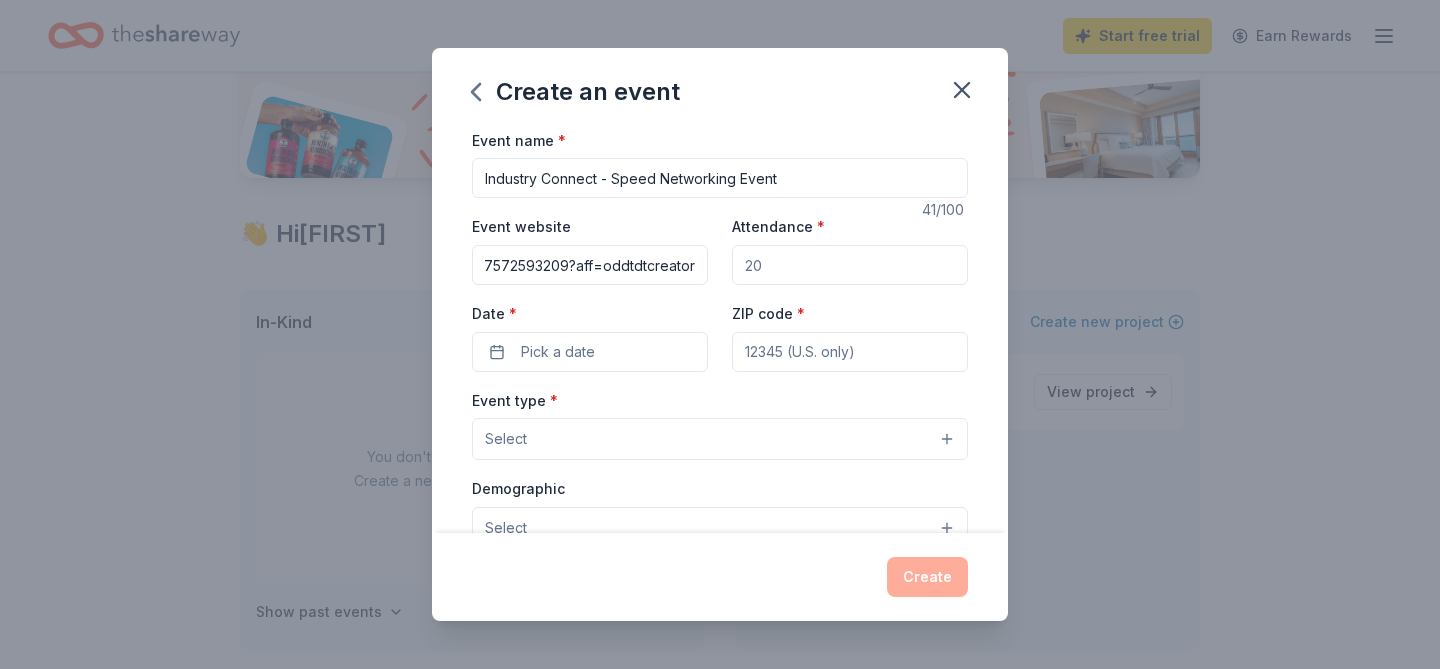 click on "Attendance *" at bounding box center [850, 265] 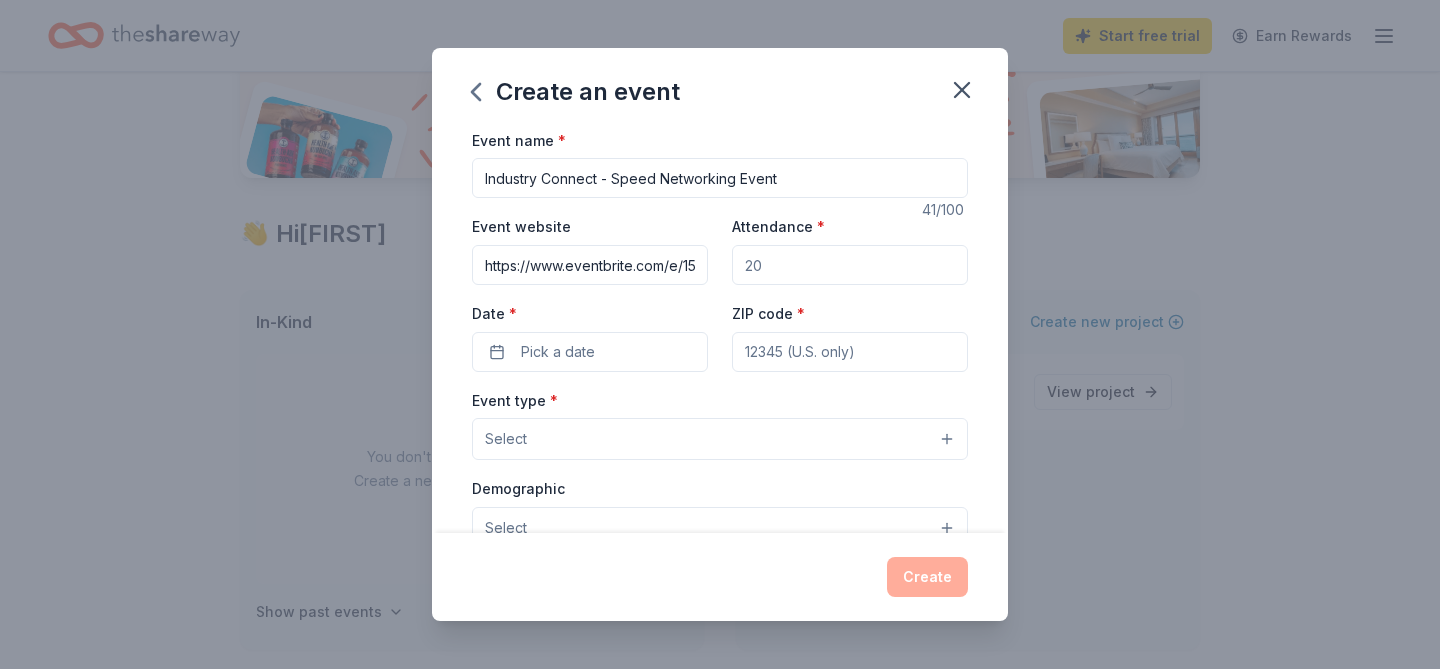 type on "50" 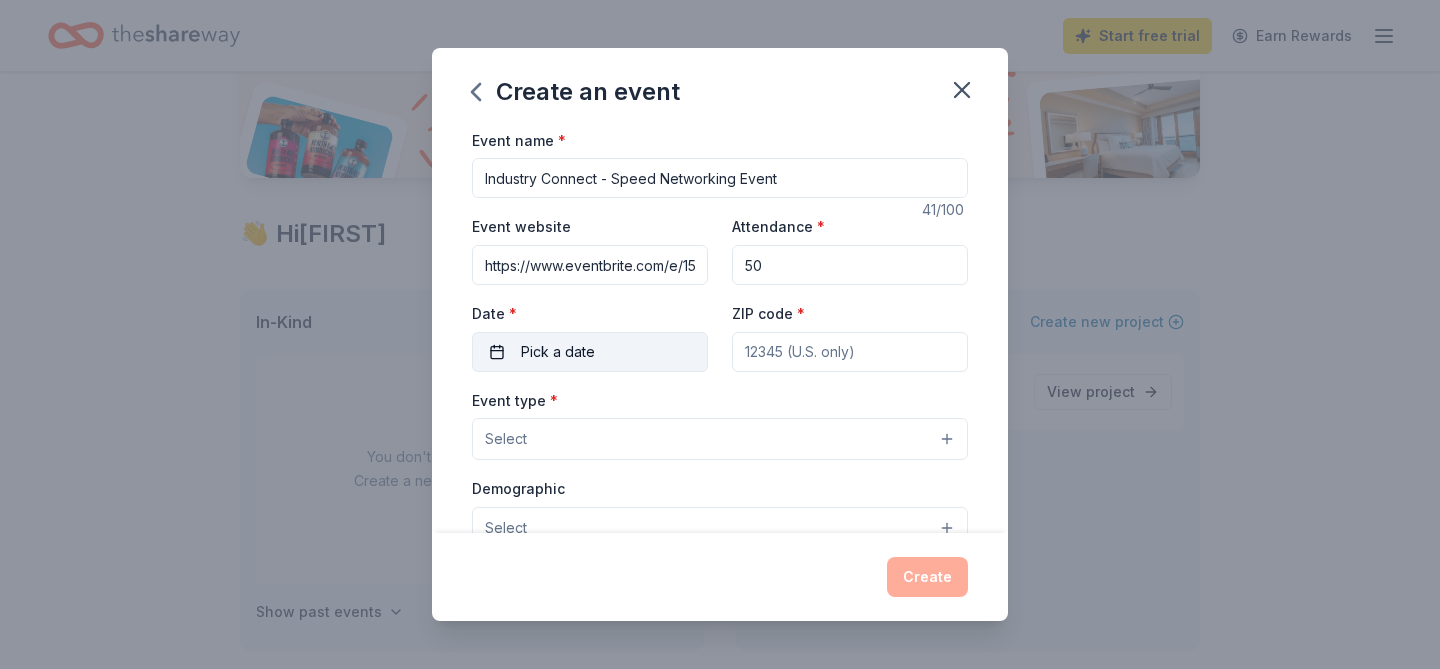 click on "Pick a date" at bounding box center (590, 352) 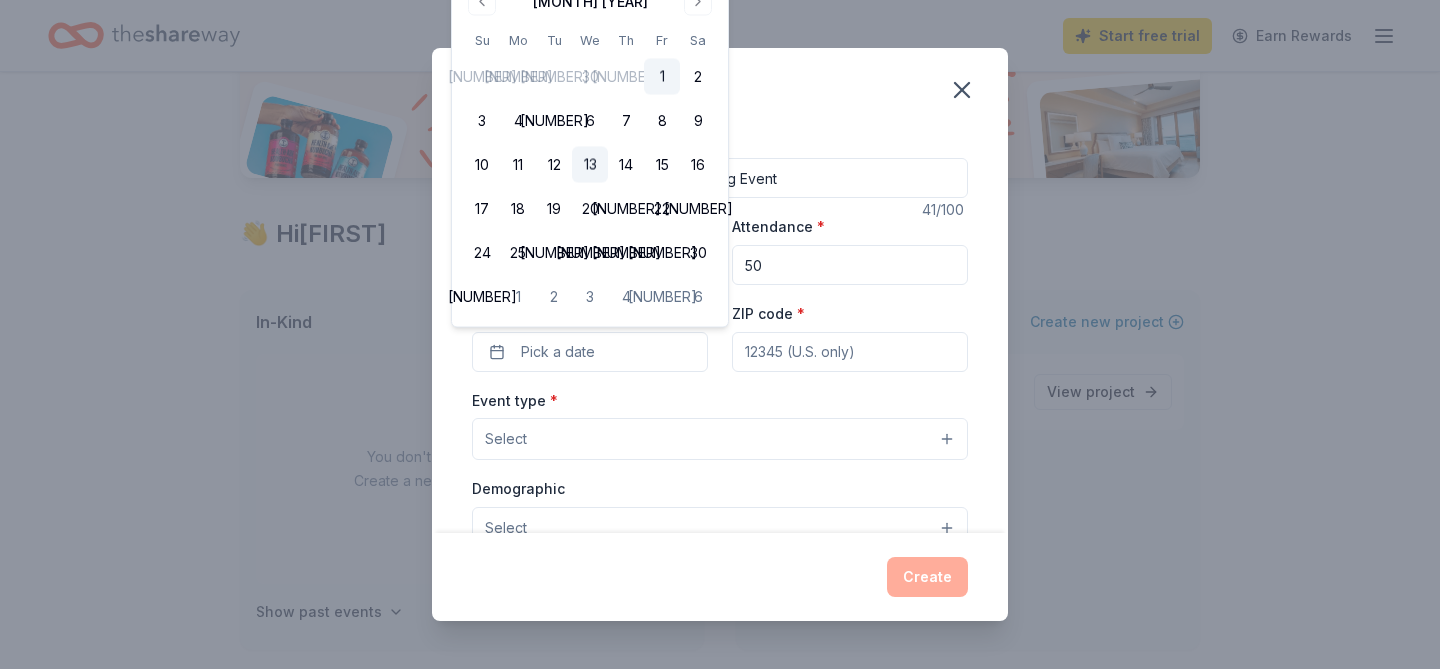 click on "13" at bounding box center [590, 165] 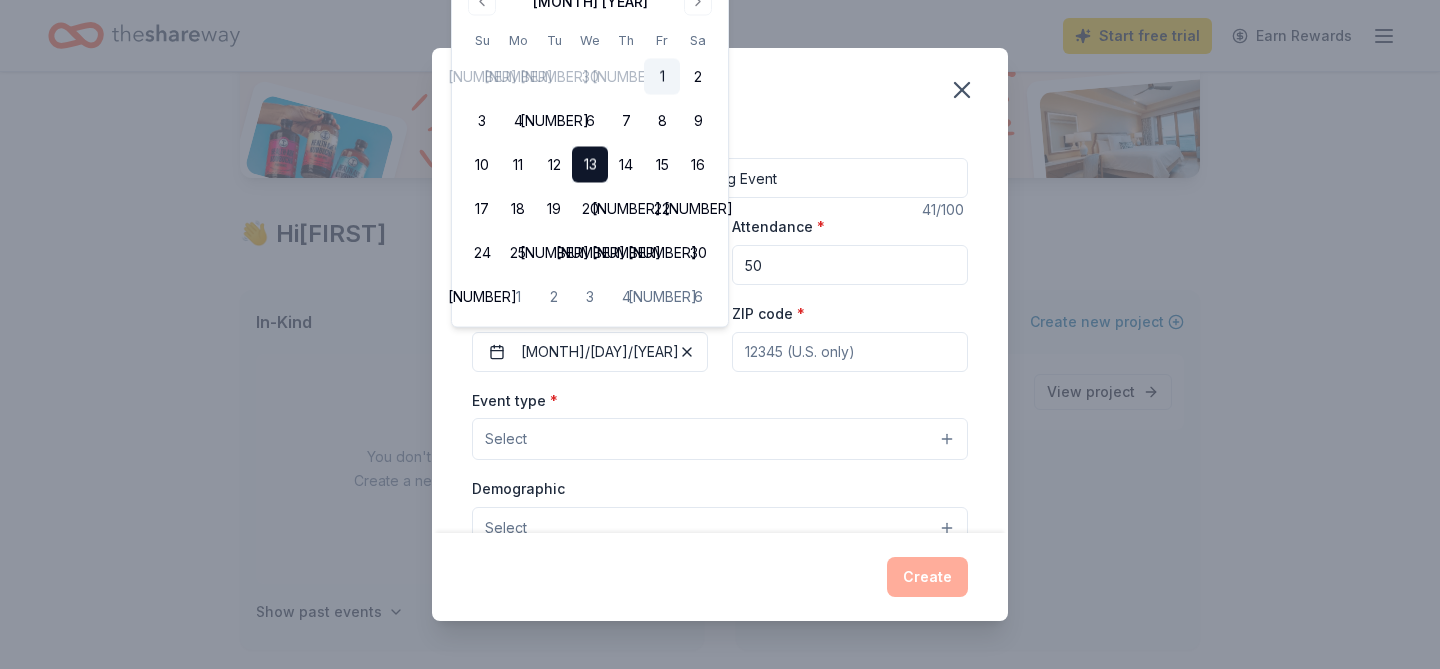 click on "ZIP code *" at bounding box center (850, 352) 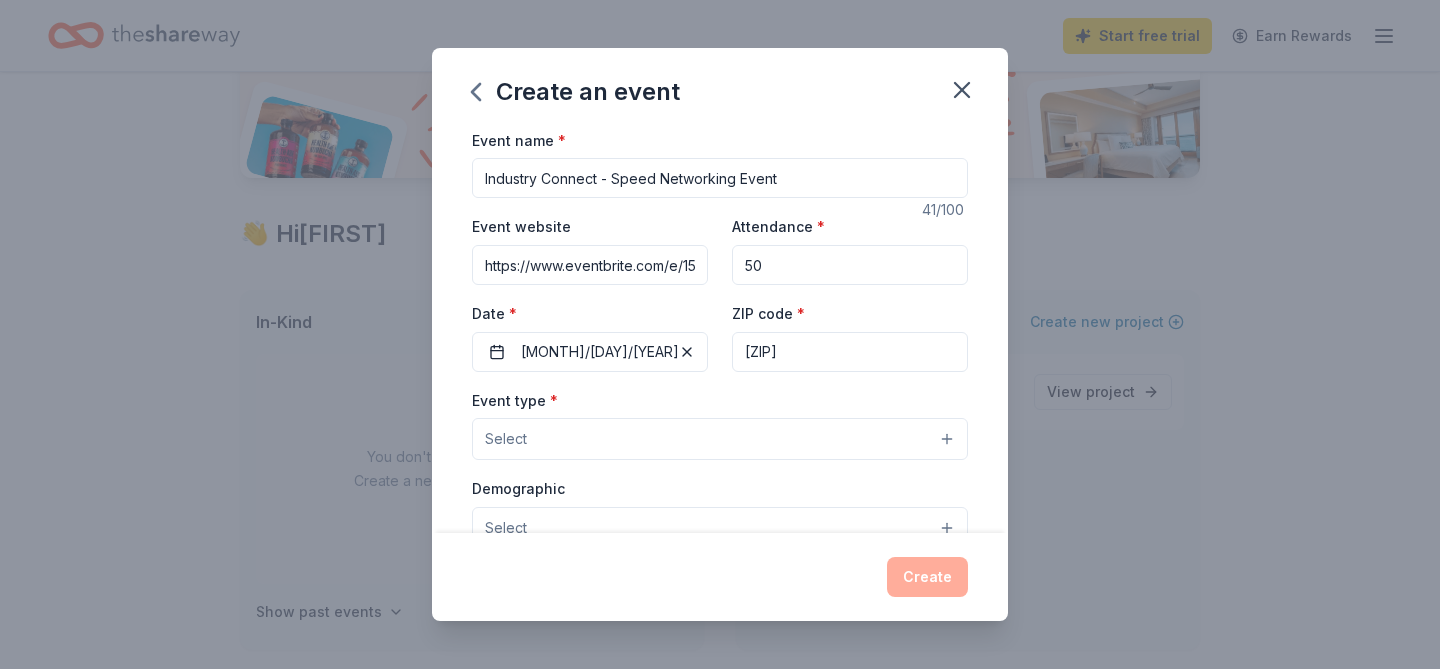 type on "[ZIP]" 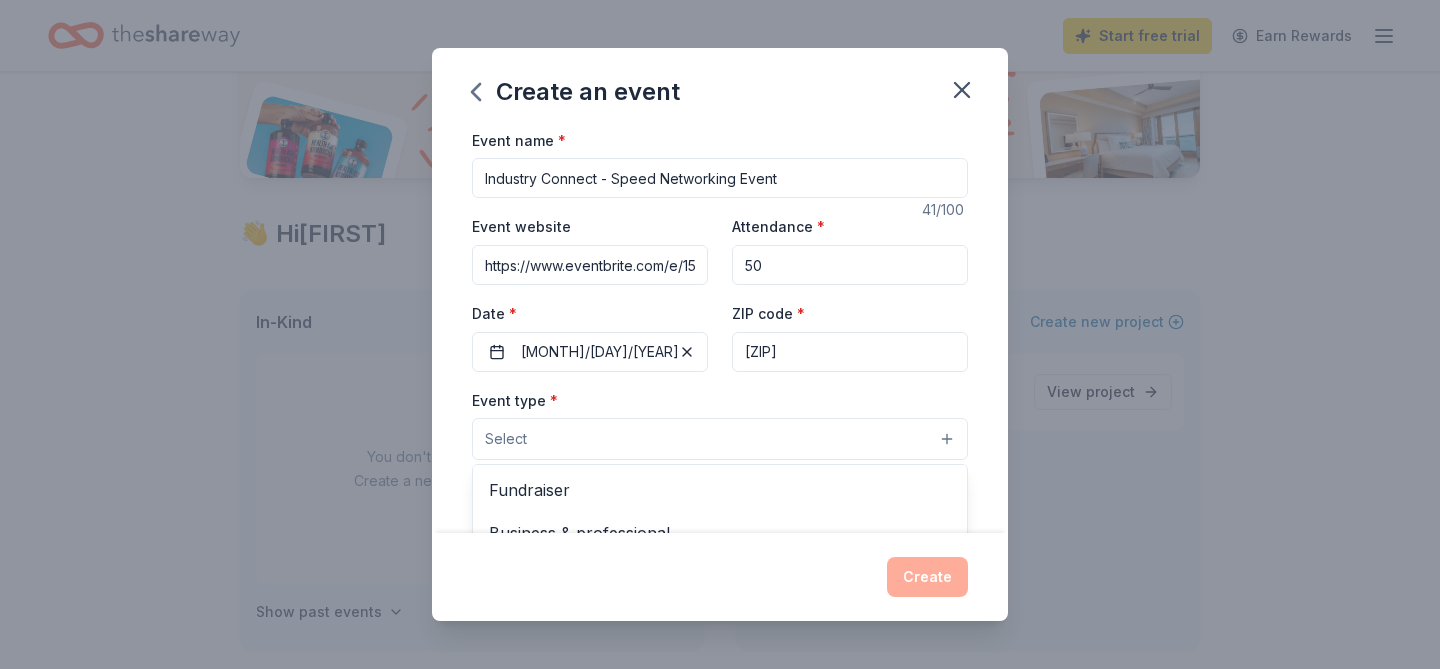 click on "Select" at bounding box center [720, 439] 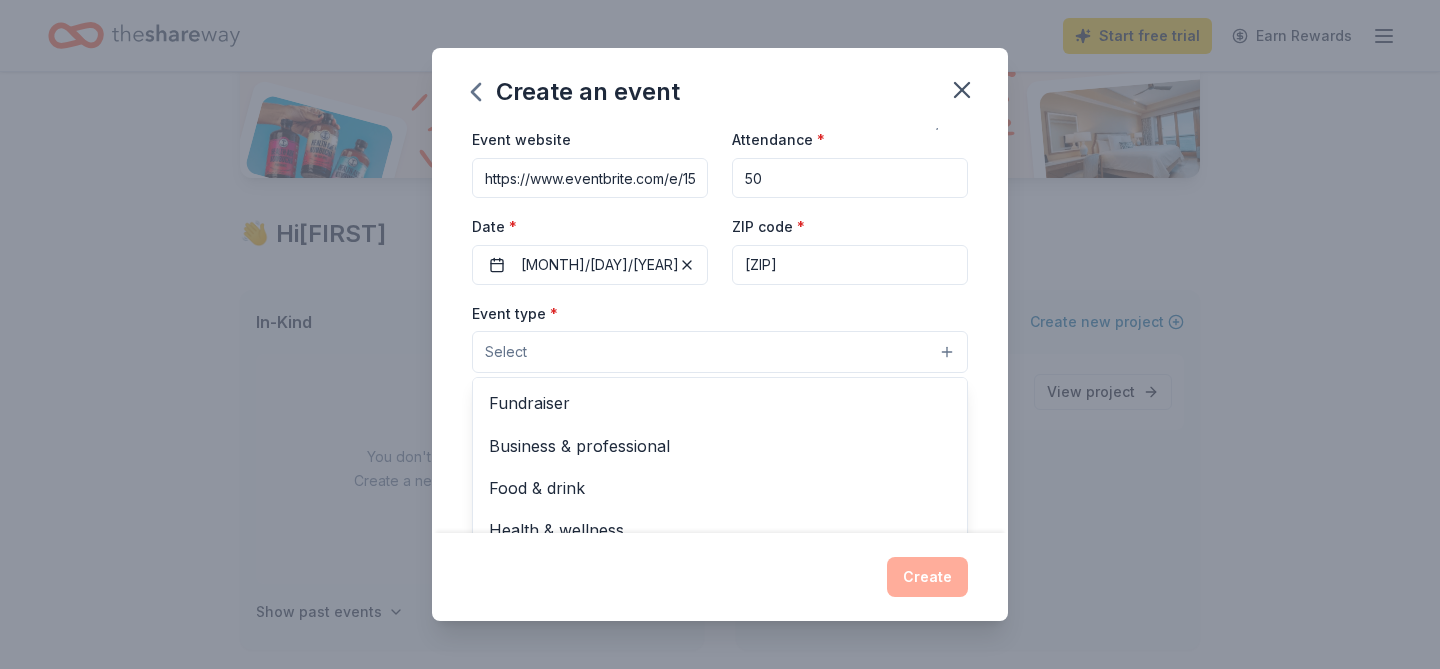 scroll, scrollTop: 118, scrollLeft: 0, axis: vertical 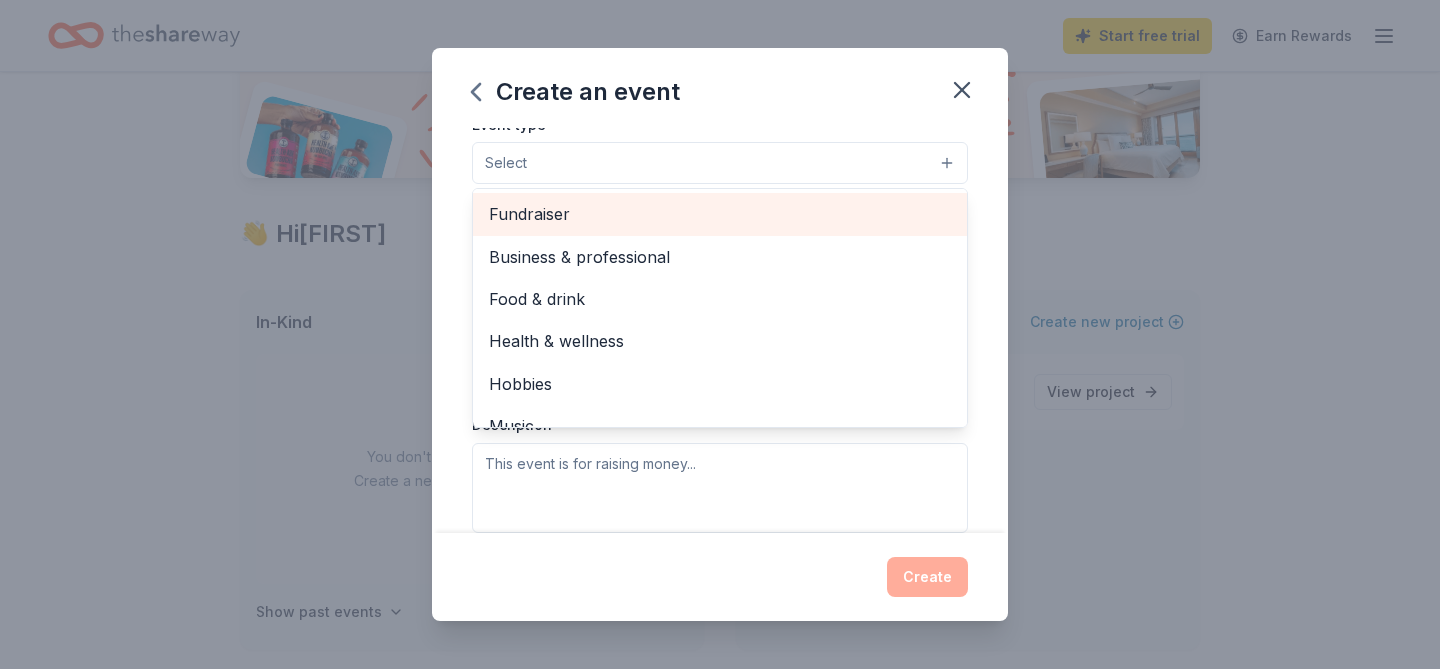 click on "Fundraiser" at bounding box center [720, 214] 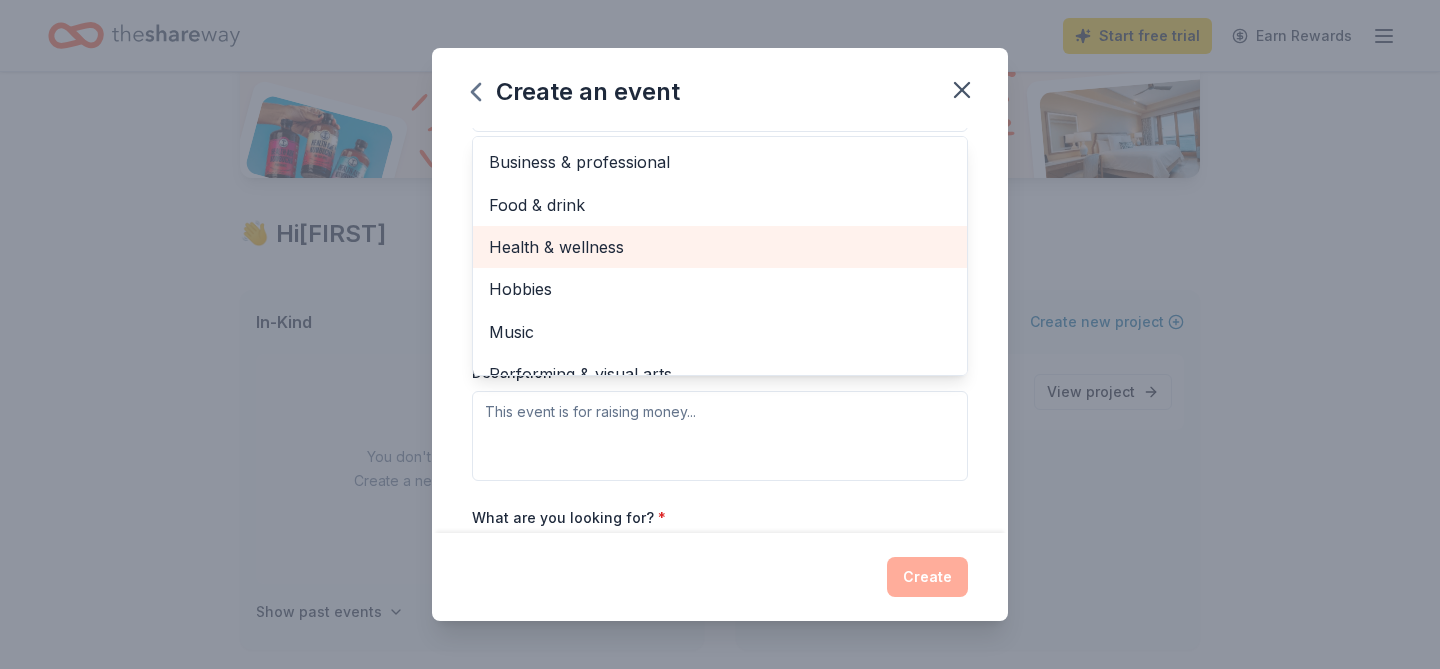 scroll, scrollTop: 339, scrollLeft: 0, axis: vertical 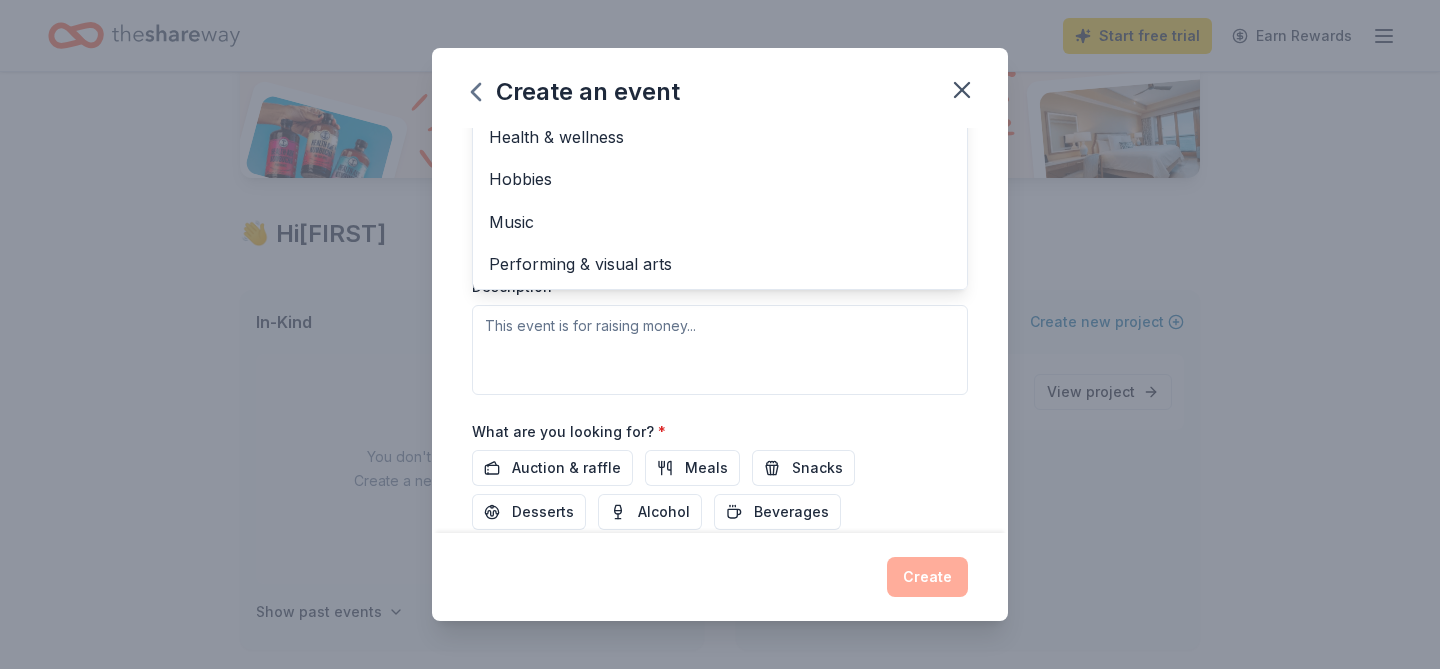 click on "Event type * Fundraiser Business & professional Food & drink Health & wellness Hobbies Music Performing & visual arts Demographic Select We use this information to help brands find events with their target demographic to sponsor their products. Mailing address Apt/unit Description" at bounding box center [720, 183] 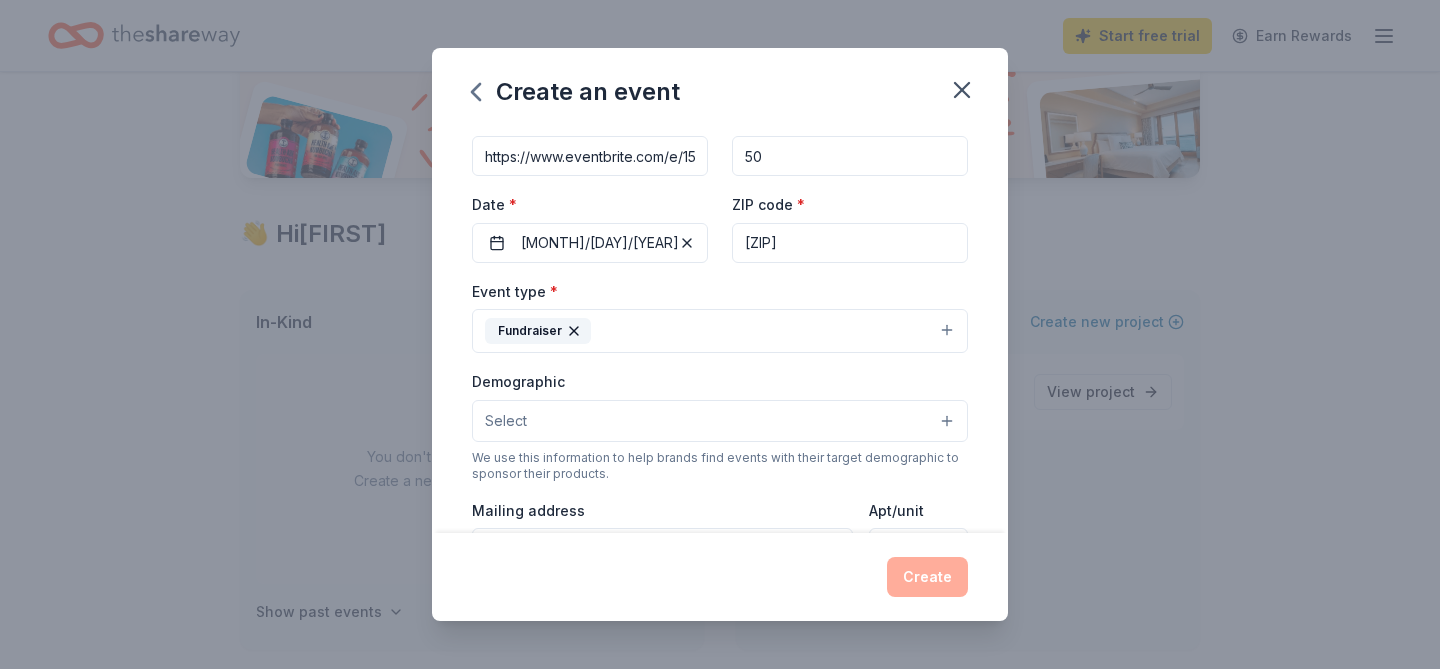 click on "Select" at bounding box center [720, 421] 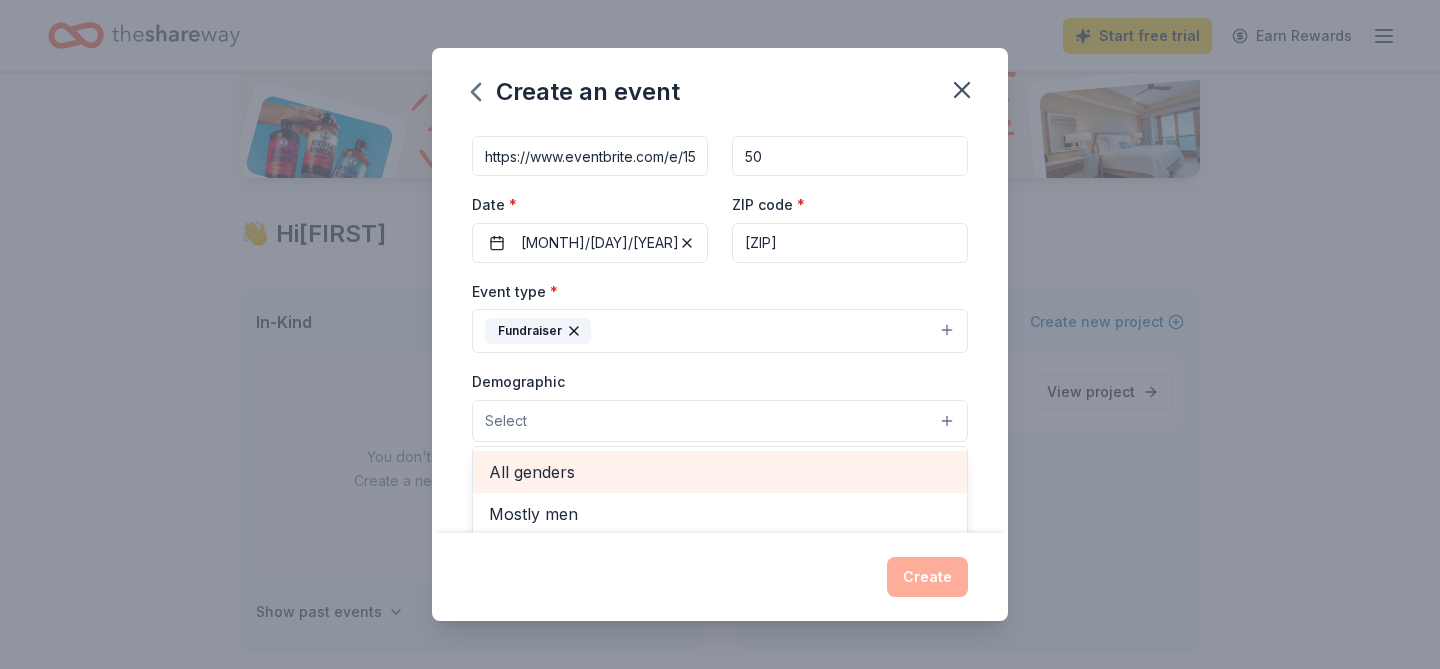 click on "All genders" at bounding box center (720, 472) 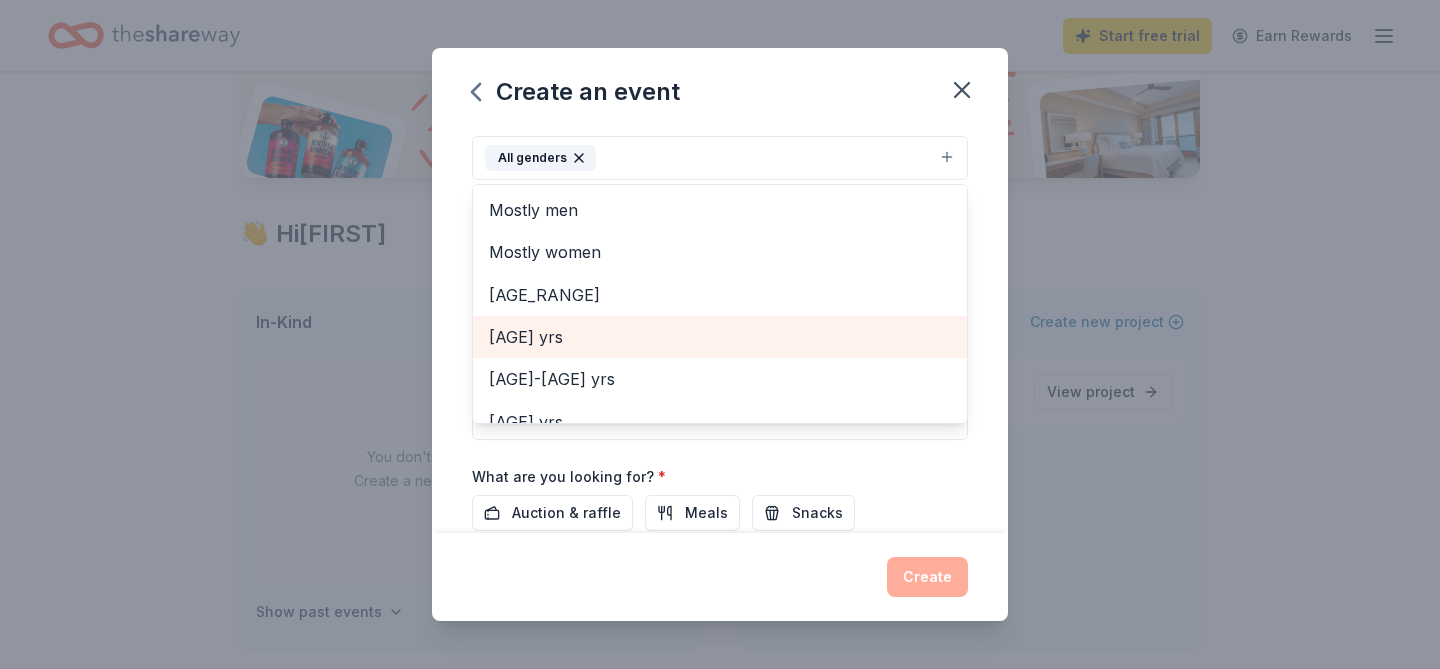 scroll, scrollTop: 411, scrollLeft: 0, axis: vertical 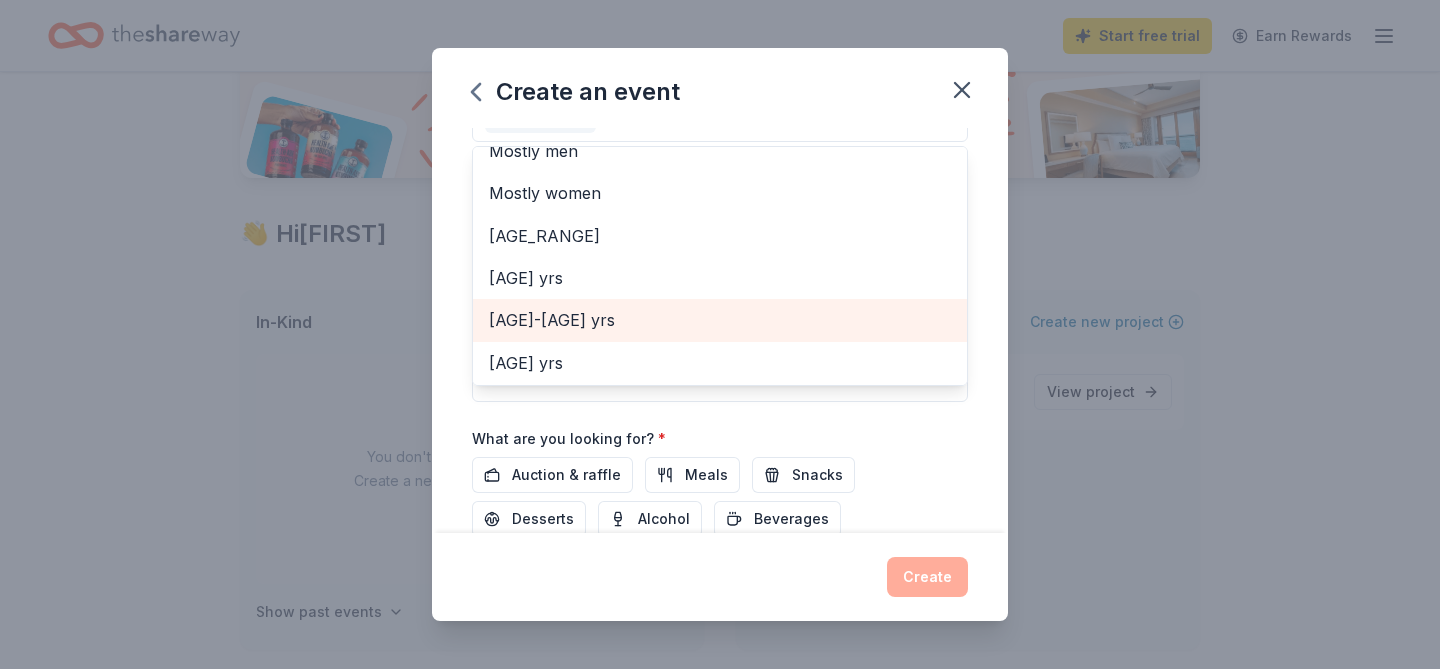 click on "[AGE]-[AGE] yrs" at bounding box center (720, 320) 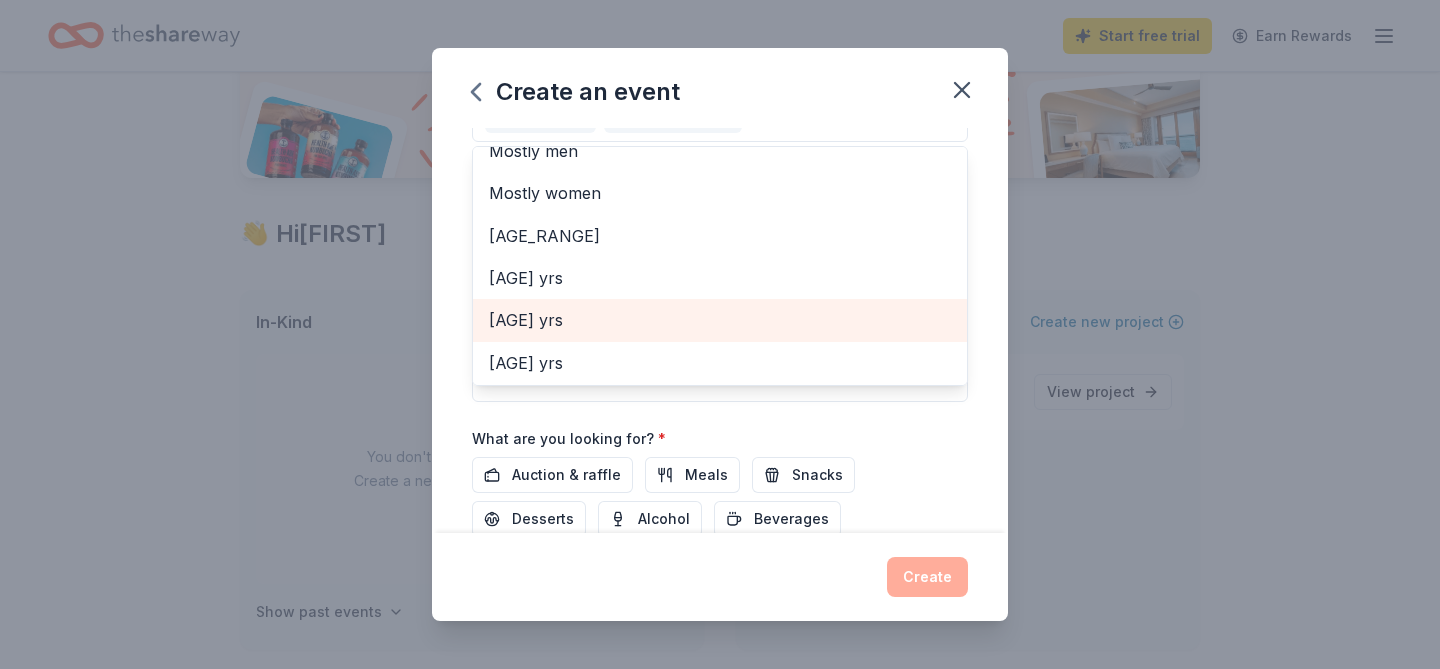 click on "[AGE] yrs" at bounding box center [720, 320] 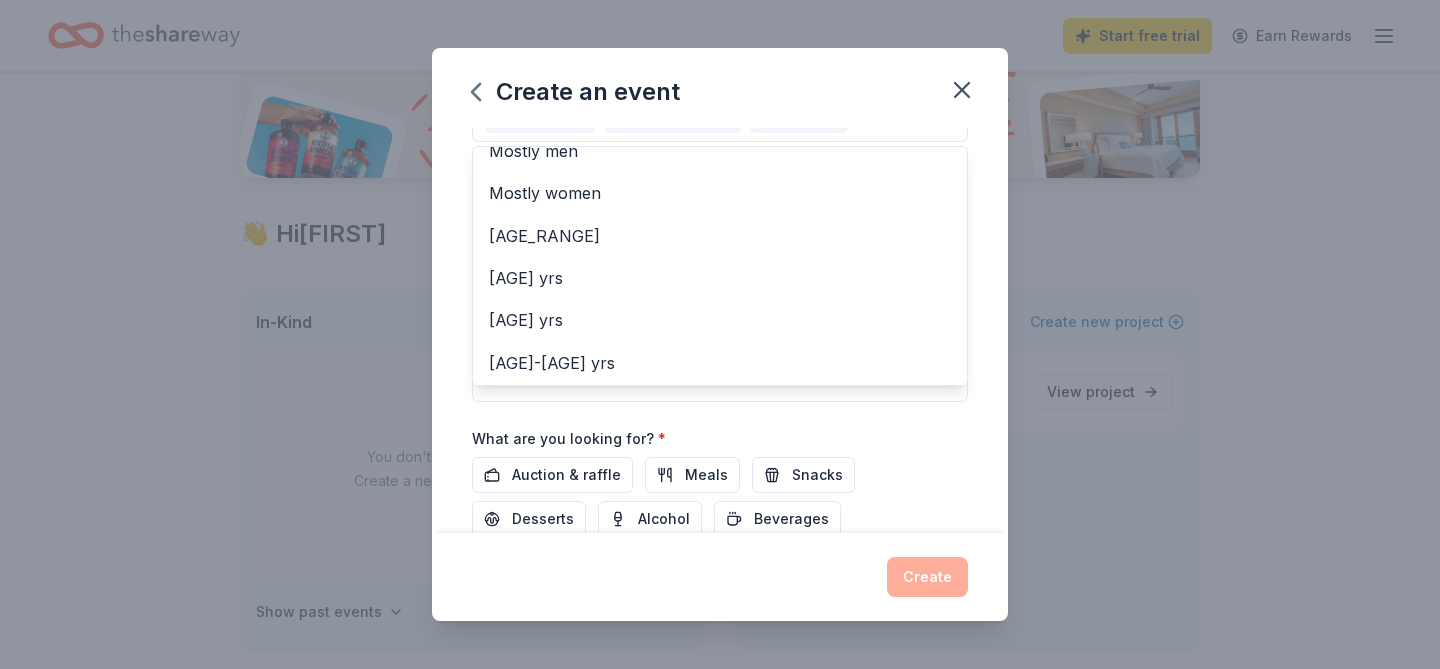 click on "Create an event Event name * Industry Connect - Speed Networking Event 41 /100 Event website https://www.eventbrite.com/e/1507572593209?aff=oddtdtcreator Attendance * 50 Date * 08/13/2025 ZIP code * [ZIP] Event type * Fundraiser Demographic All genders [AGE] yrs [AGE] yrs [AGE] yrs [AGE] yrs [AGE] yrs [AGE] yrs [AGE] yrs [AGE] yrs All ages [AGE] yrs [AGE] yrs We use this information to help brands find events with their target demographic to sponsor their products. Mailing address Apt/unit Description What are you looking for? * Auction & raffle Meals Snacks Desserts Alcohol Beverages Send me reminders Email me reminders of donor application deadlines Recurring event Create" at bounding box center [720, 334] 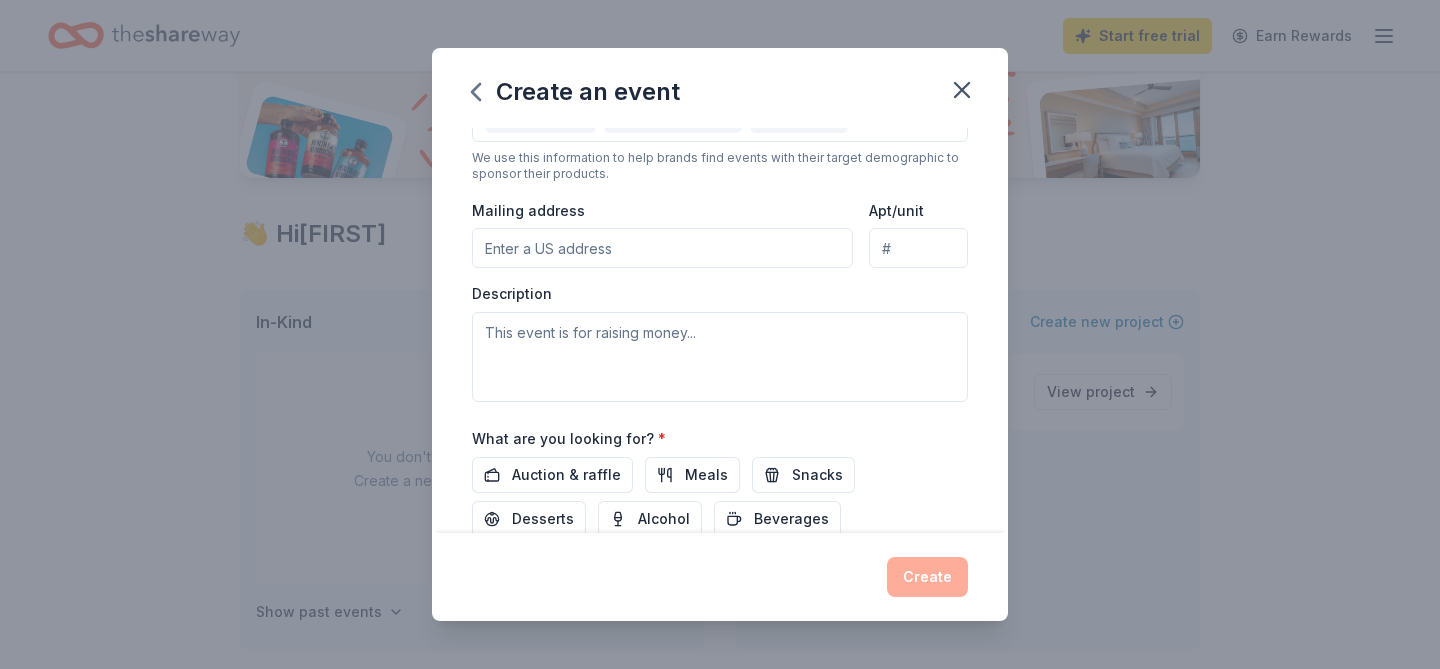 scroll, scrollTop: 381, scrollLeft: 0, axis: vertical 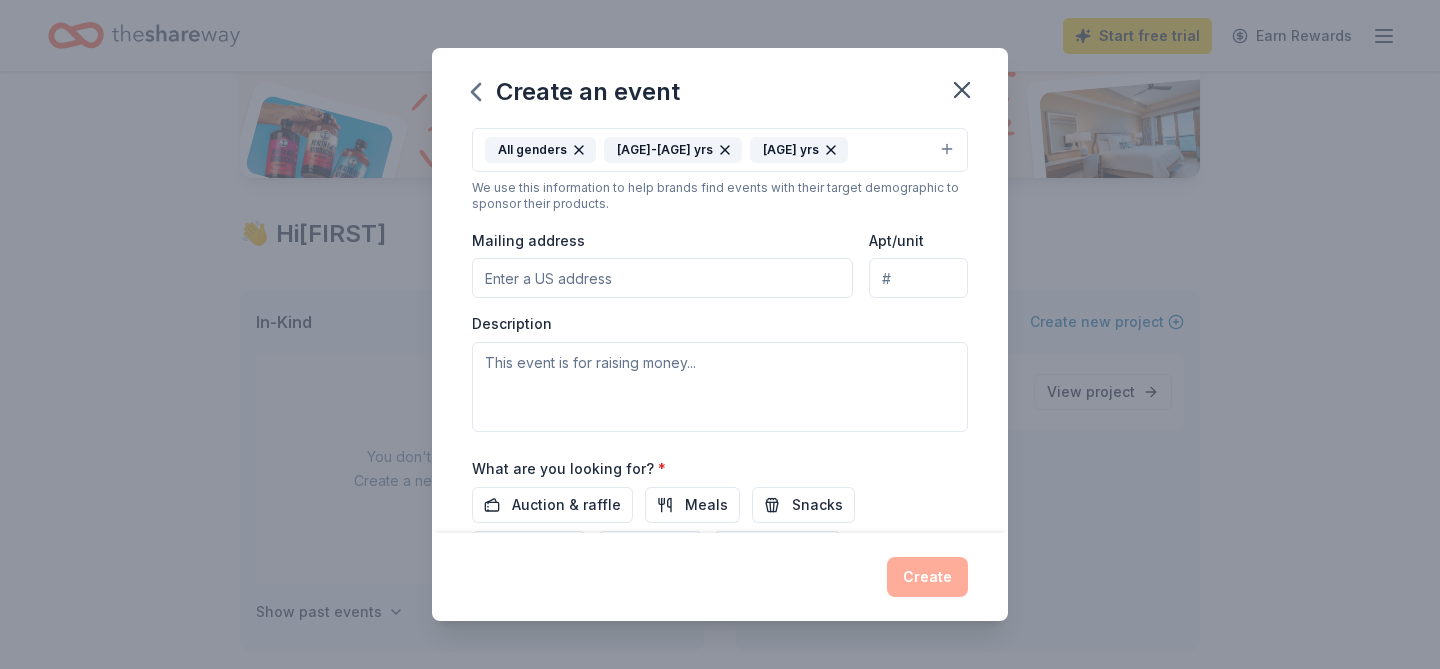 click on "All genders [AGE] yrs [AGE] yrs" at bounding box center (720, 150) 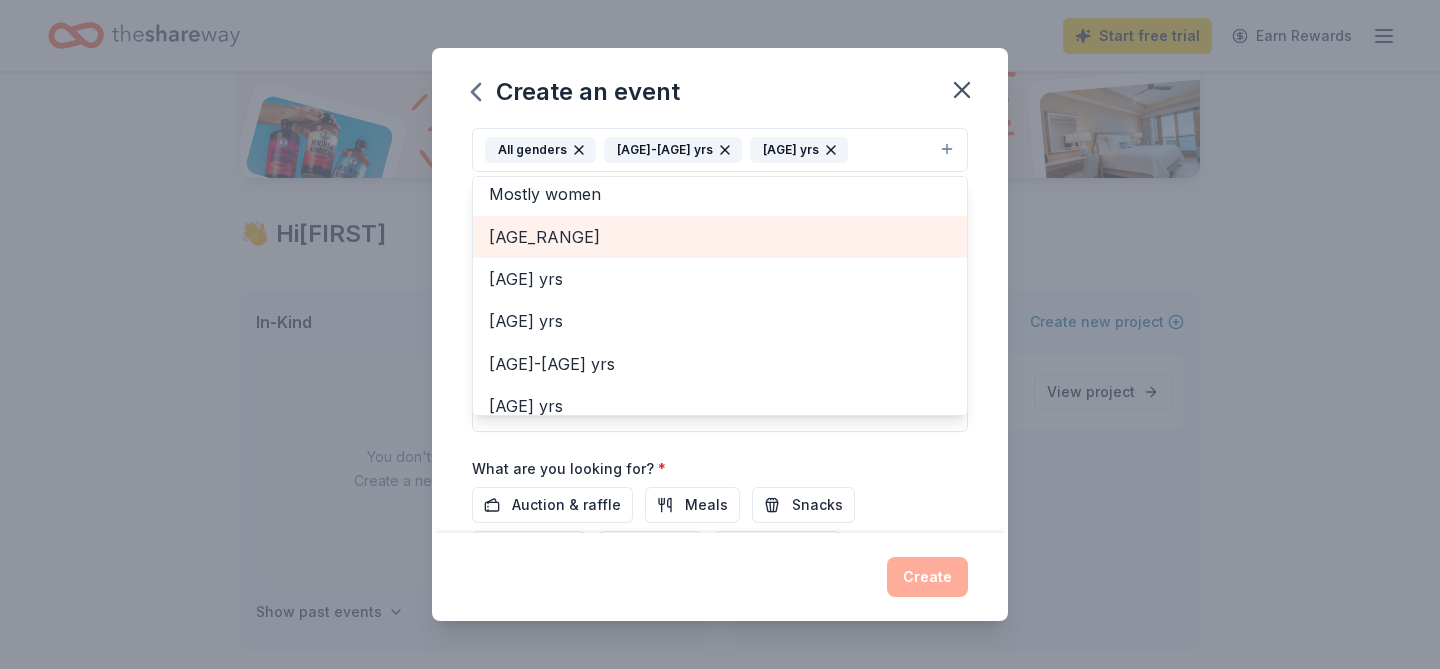 scroll, scrollTop: 51, scrollLeft: 0, axis: vertical 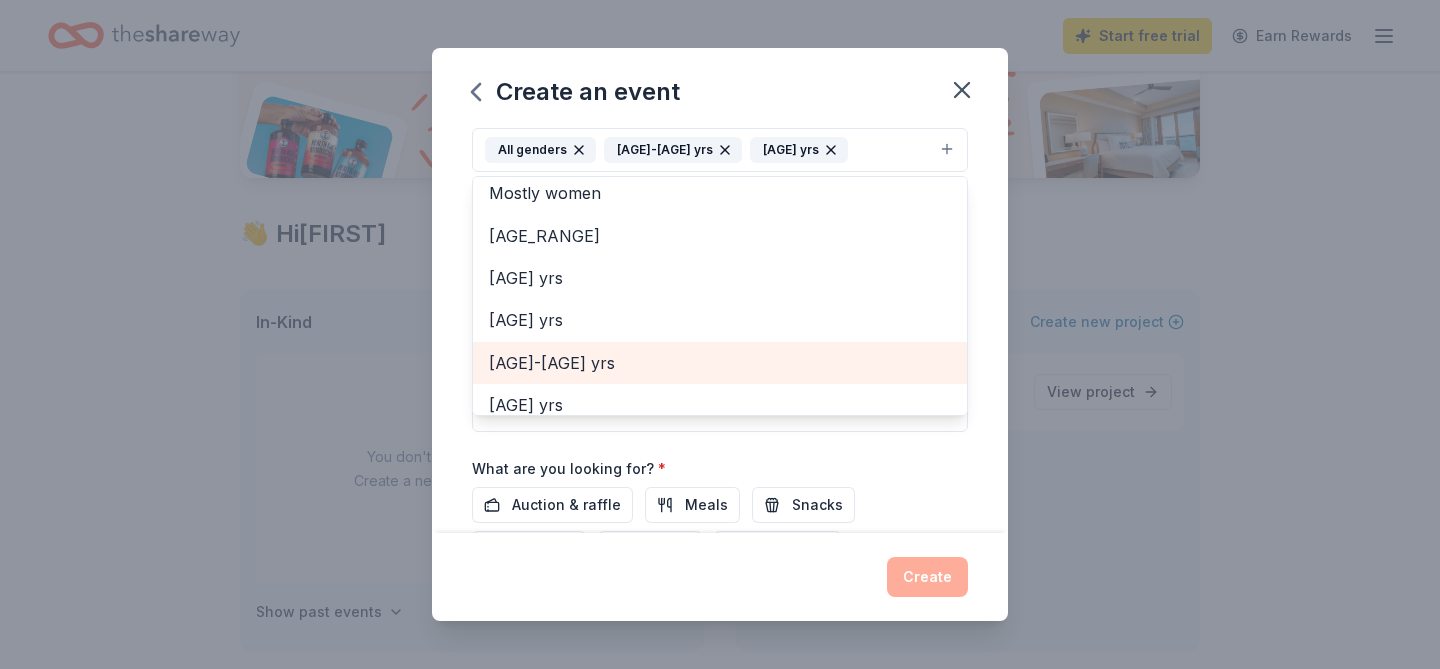 click on "[AGE]-[AGE] yrs" at bounding box center (720, 363) 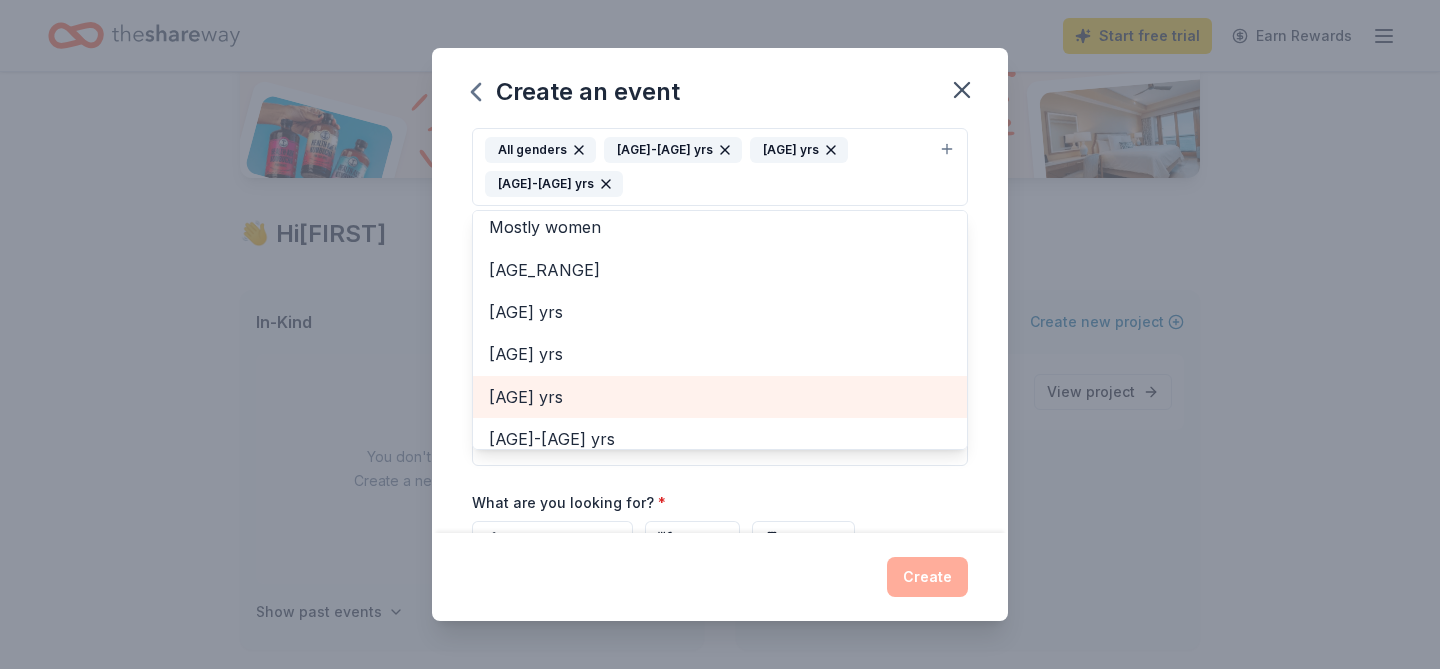 click on "[AGE] yrs" at bounding box center [720, 397] 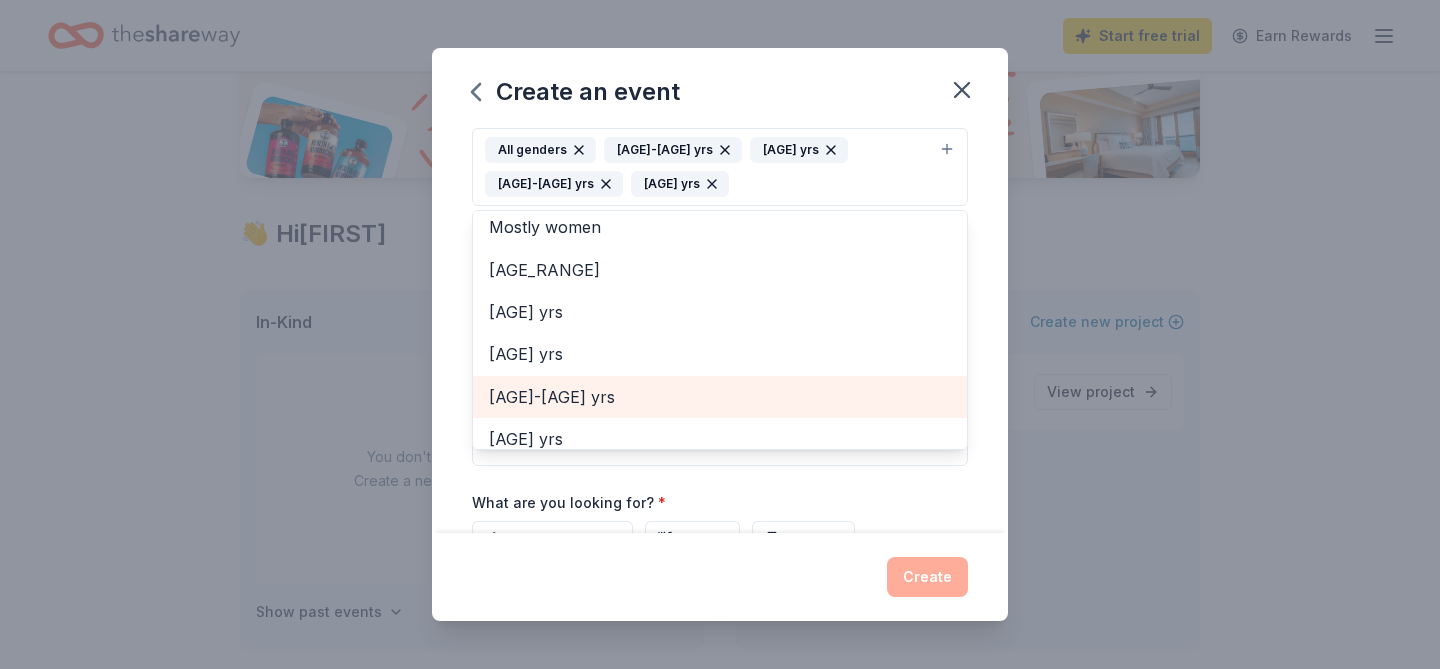 click on "[AGE]-[AGE] yrs" at bounding box center [720, 397] 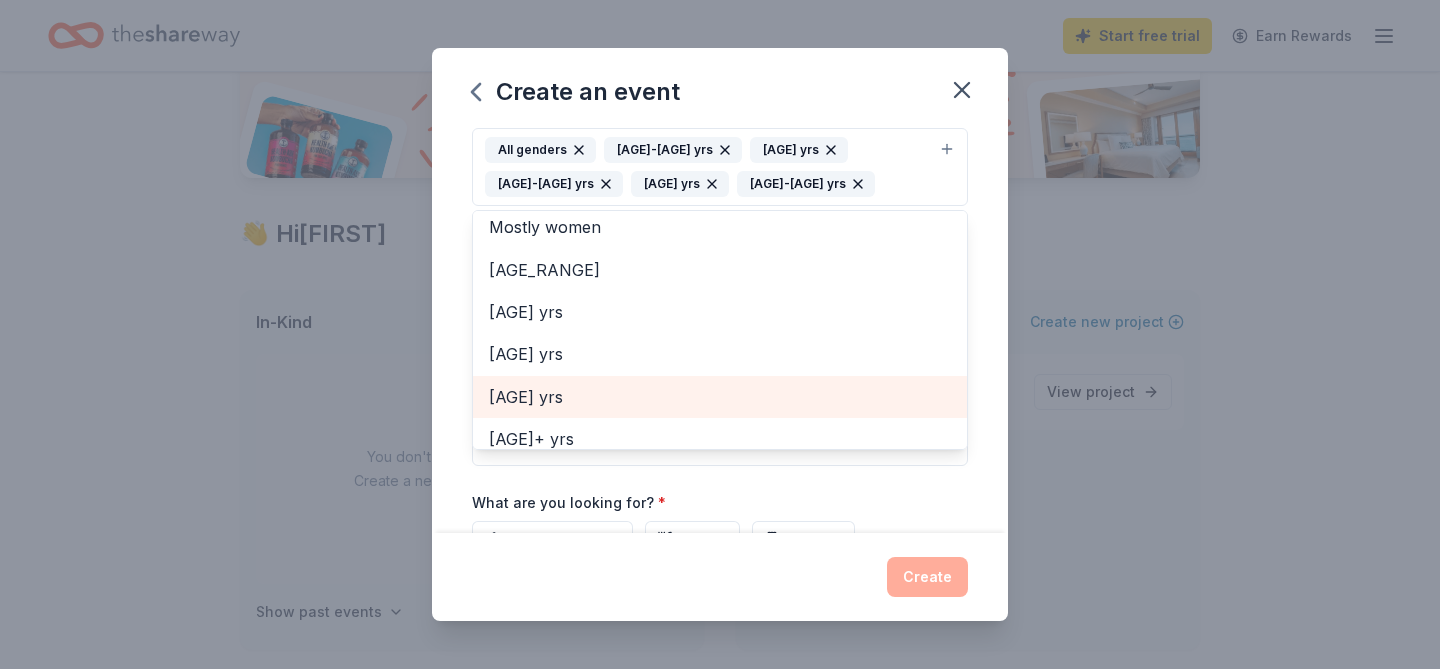 click on "[AGE] yrs" at bounding box center [720, 397] 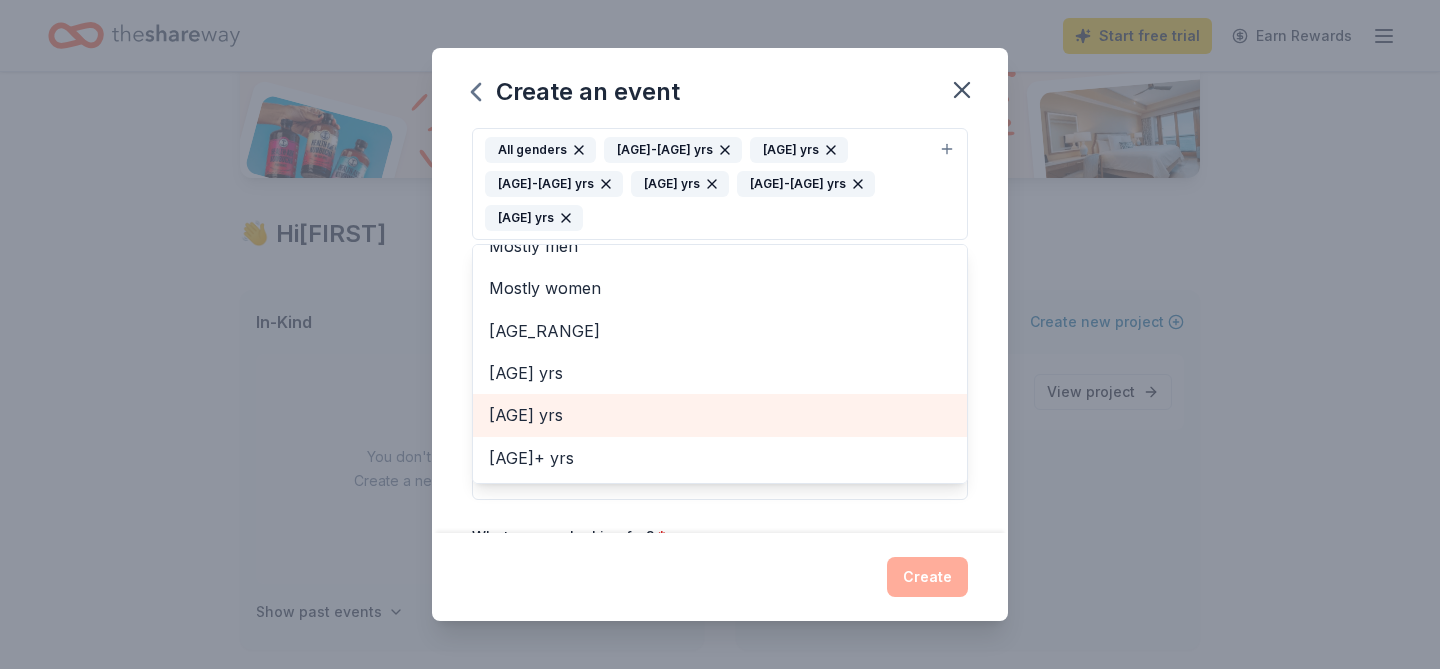 scroll, scrollTop: 24, scrollLeft: 0, axis: vertical 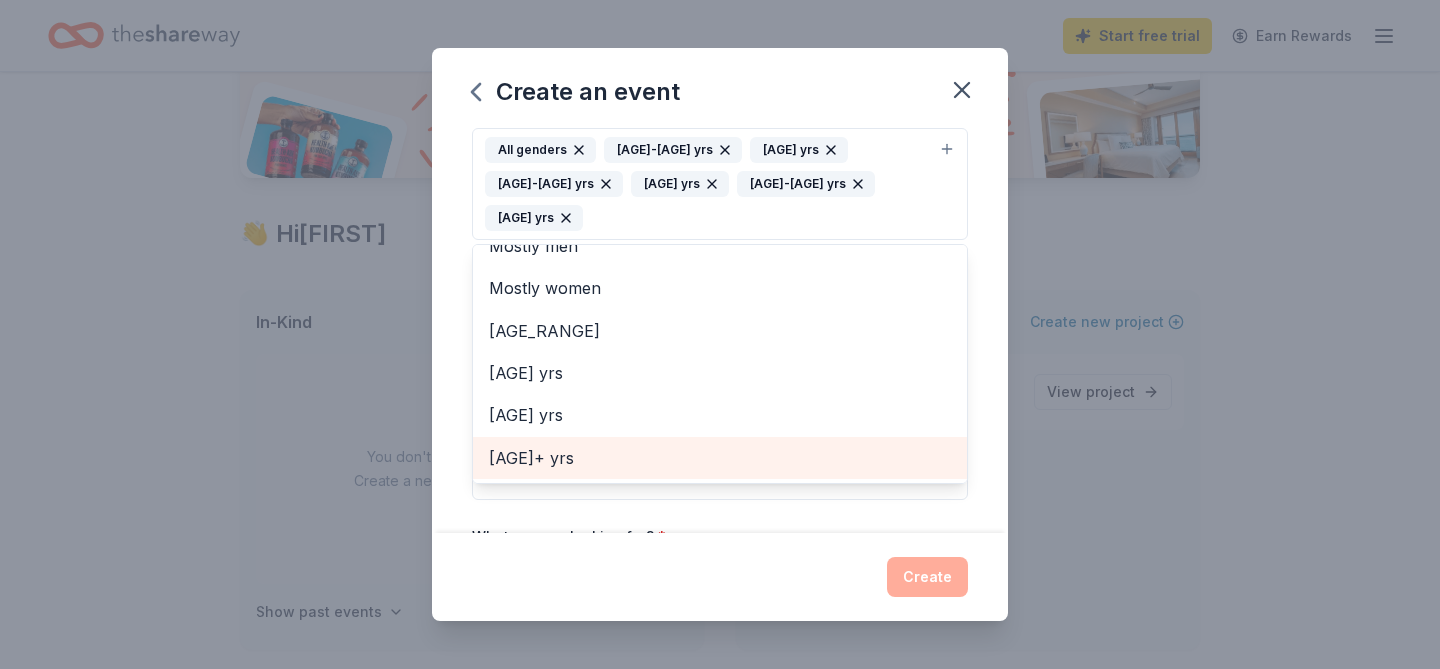 click on "[AGE]+ yrs" at bounding box center [720, 458] 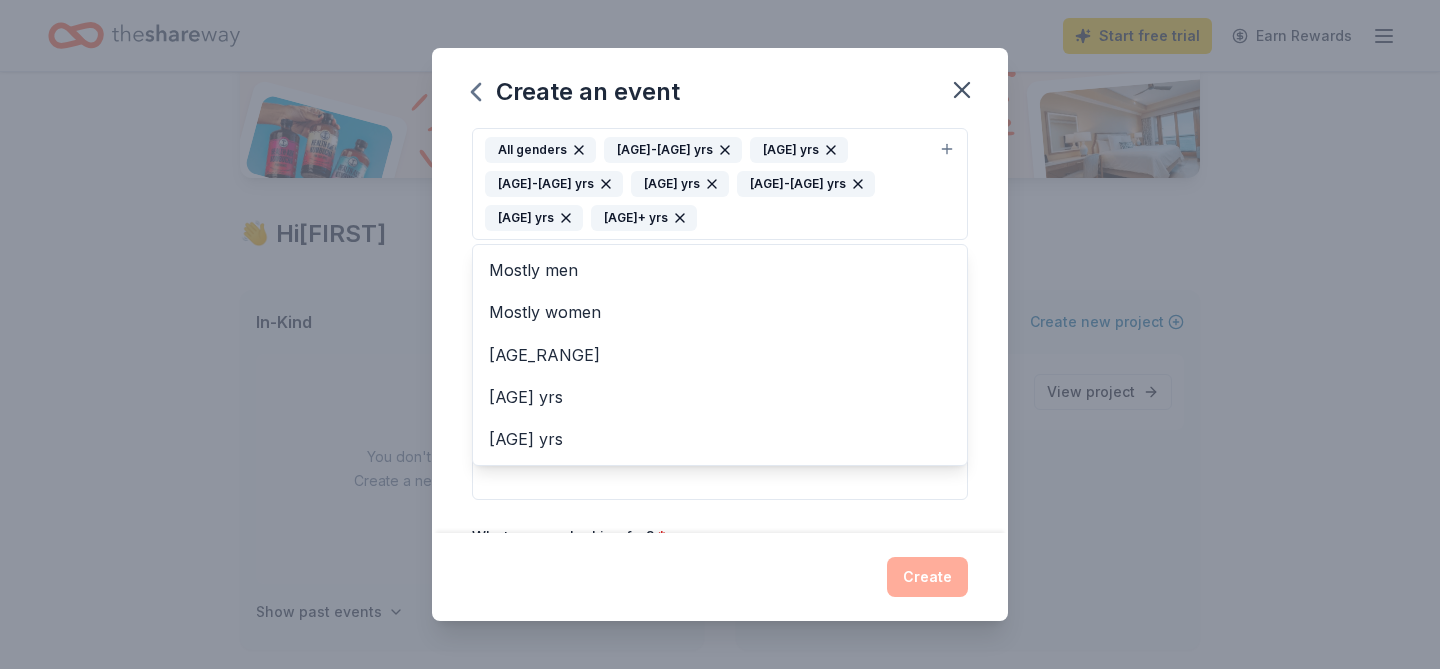 click on "Create an event Event name * Industry Connect - Speed Networking Event 41 /100 Event website https://www.eventbrite.com/e/1507572593209?aff=oddtdtcreator Attendance * 50 Date * 08/13/2025 ZIP code * [ZIP] Event type * Fundraiser Demographic All genders 10-20 yrs 20-30 yrs 40-50 yrs 50-60 yrs 60-70 yrs 70-80 yrs 80+ yrs Mostly men Mostly women All ages 0-10 yrs 30-40 yrs We use this information to help brands find events with their target demographic to sponsor their products. Mailing address Apt/unit Description What are you looking for? * Auction & raffle Meals Snacks Desserts Alcohol Beverages Send me reminders Email me reminders of donor application deadlines Recurring event" at bounding box center (720, 330) 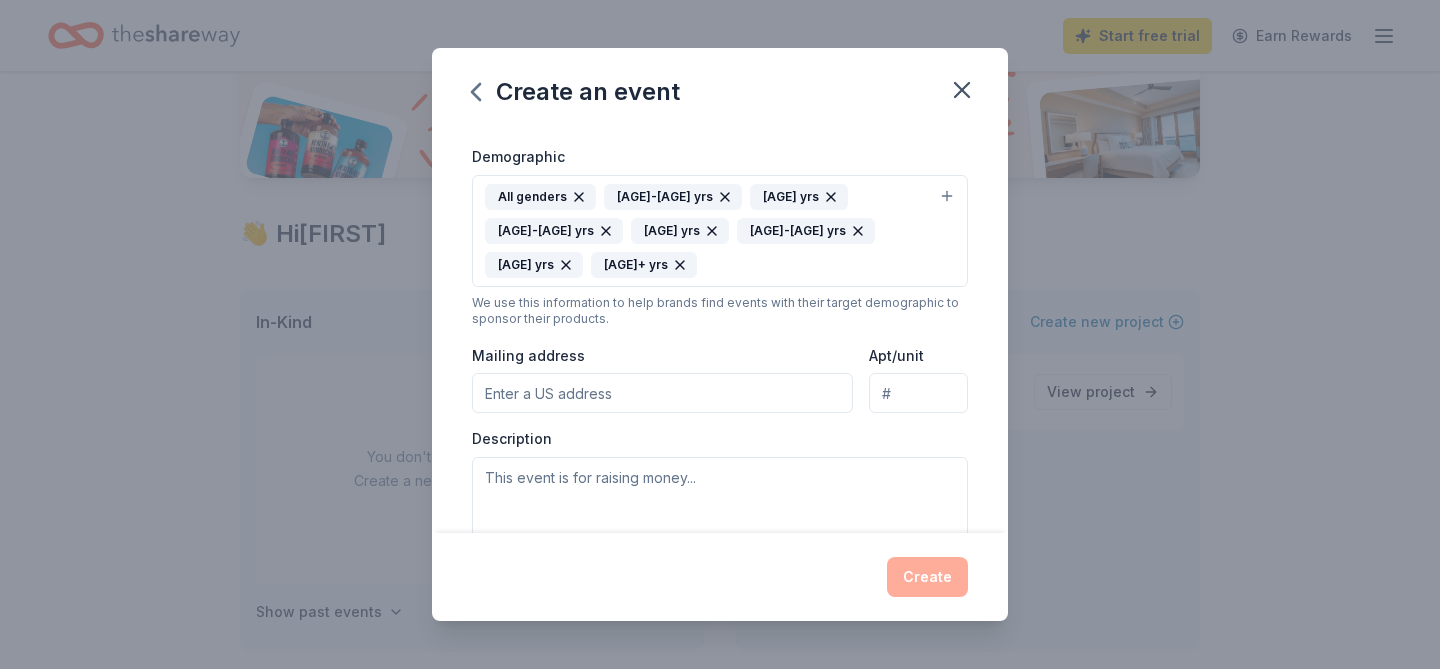 scroll, scrollTop: 327, scrollLeft: 0, axis: vertical 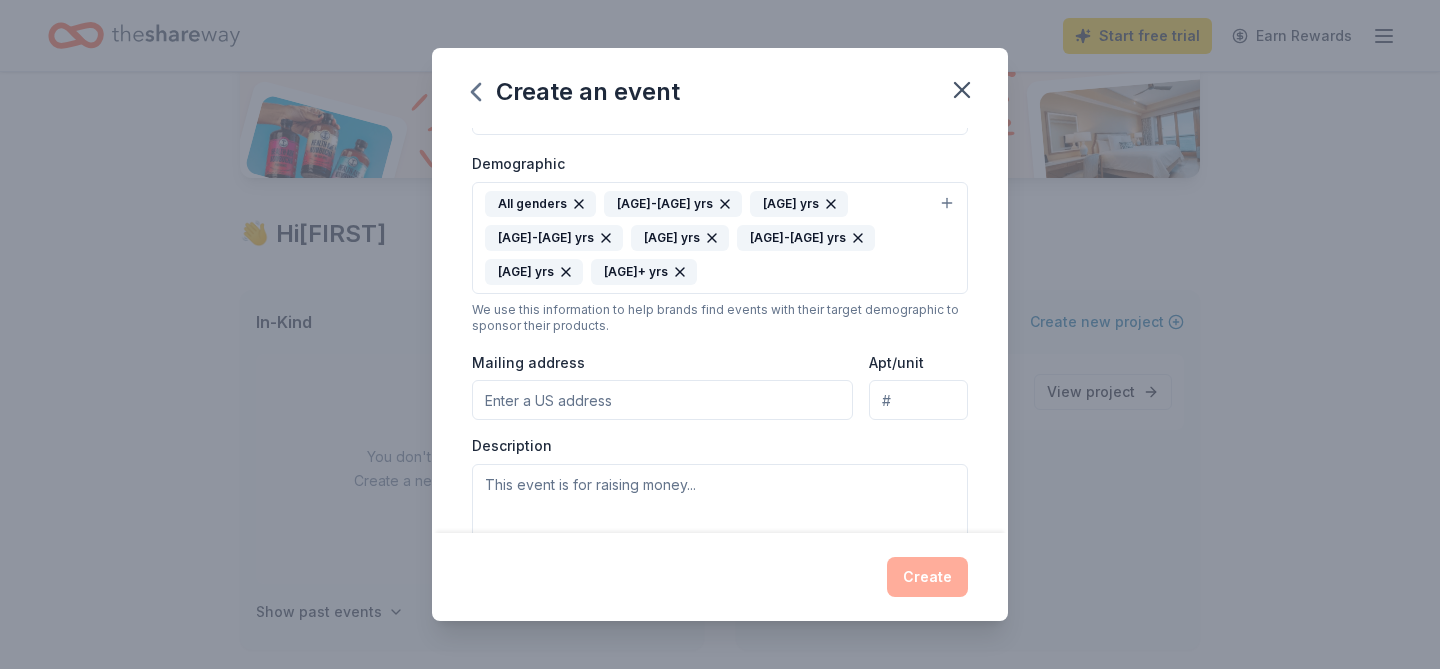 click on "Mailing address" at bounding box center (662, 400) 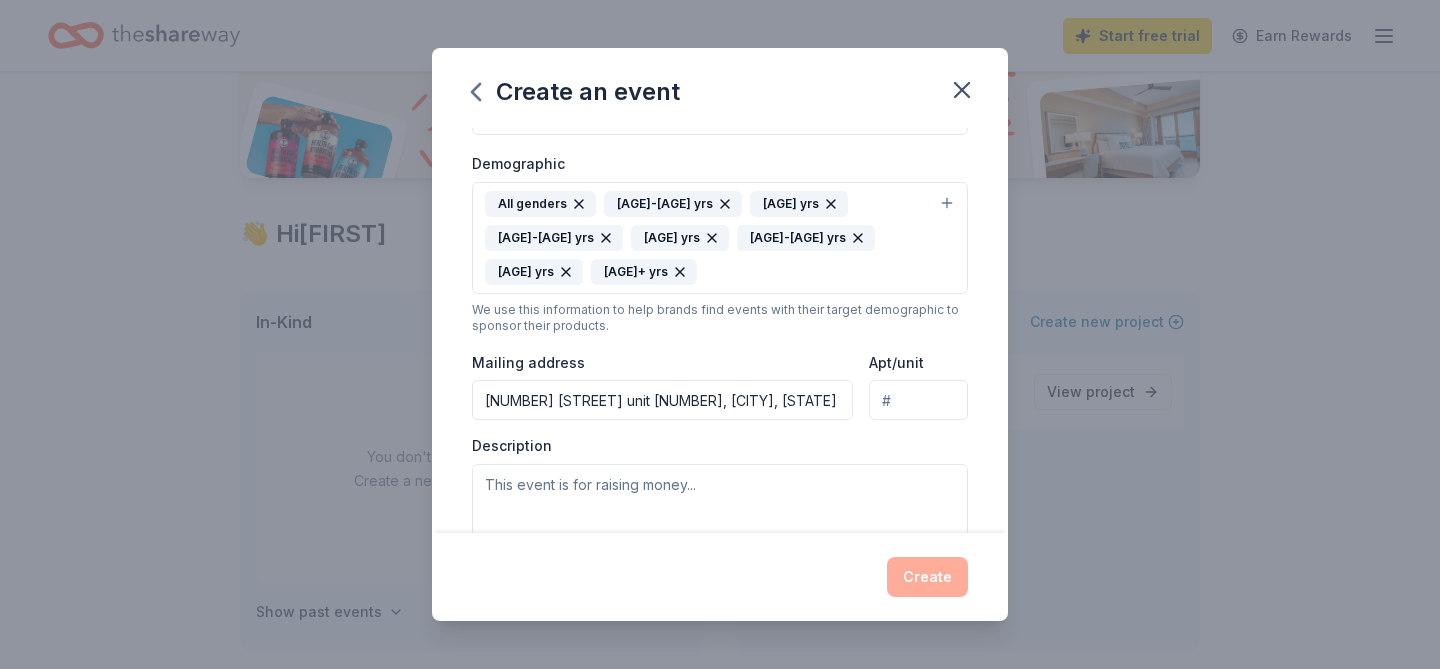 type on "[NUMBER] [STREET], [CITY], [STATE], [ZIP]" 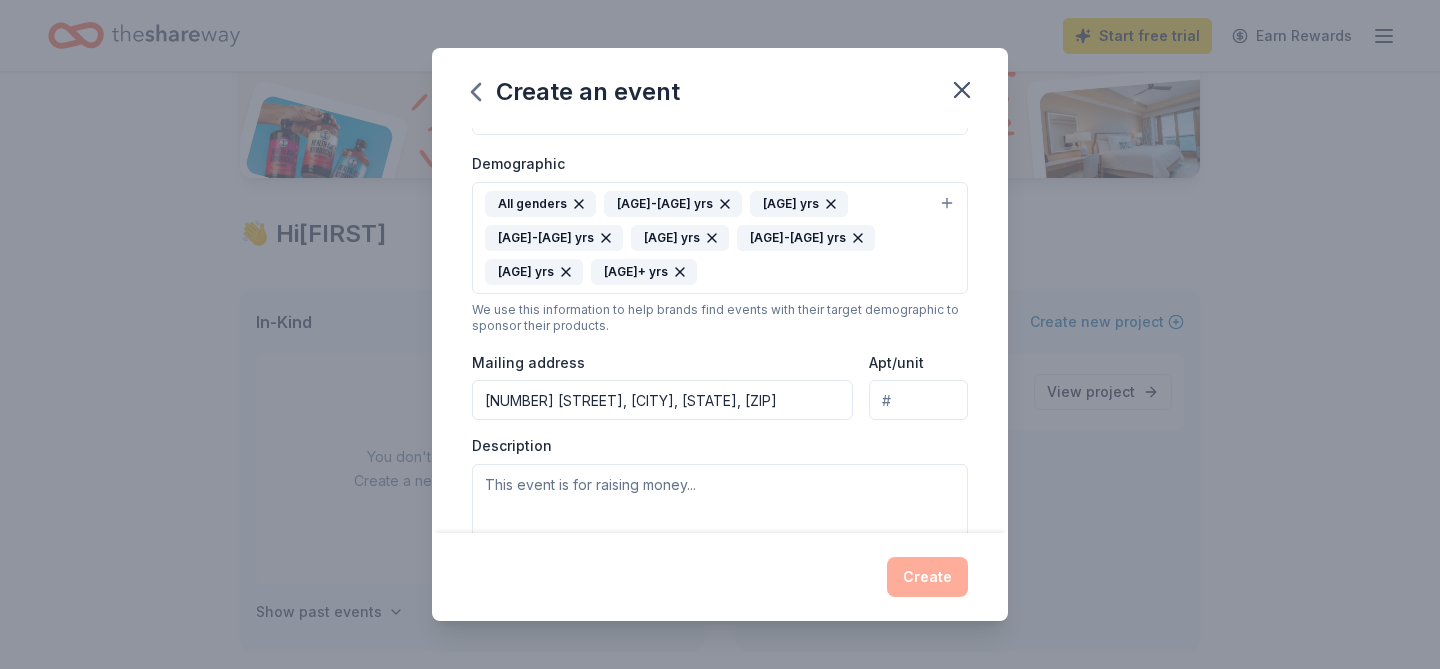 click on "Apt/unit" at bounding box center [918, 400] 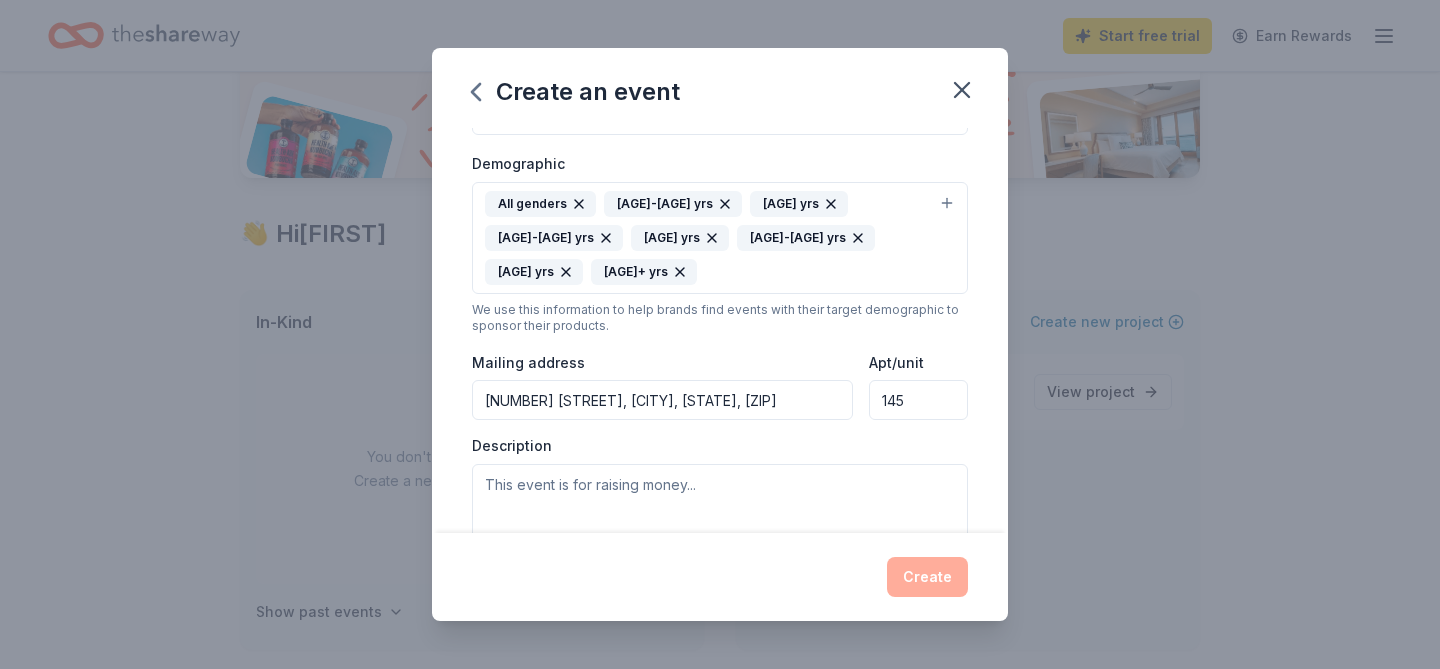 type on "145" 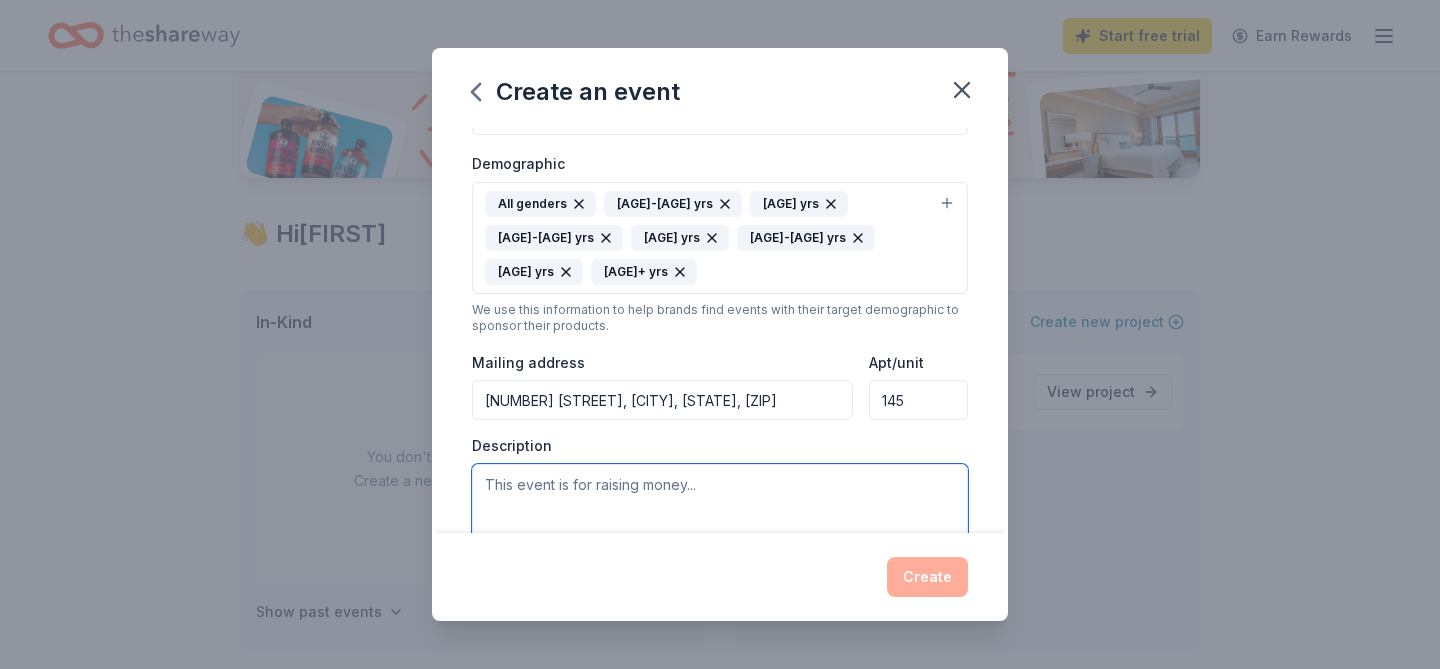 click at bounding box center [720, 509] 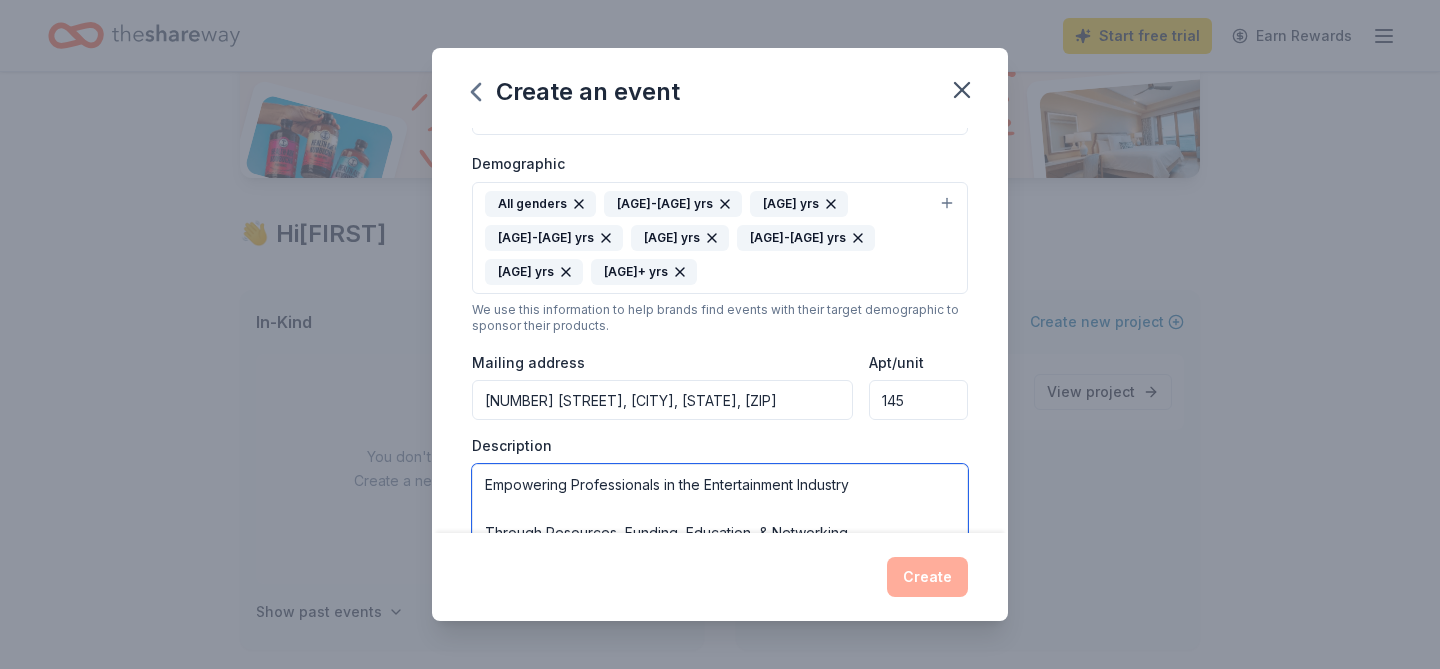 scroll, scrollTop: 37, scrollLeft: 0, axis: vertical 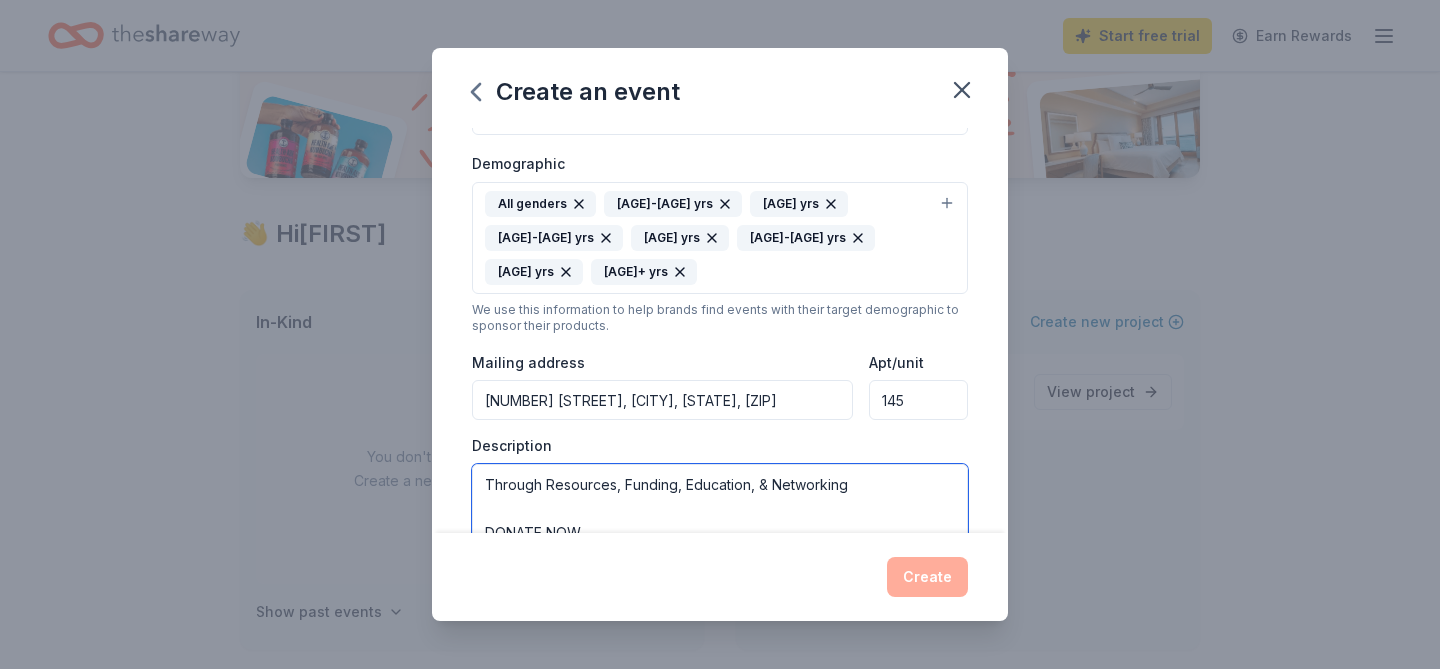 drag, startPoint x: 608, startPoint y: 511, endPoint x: 484, endPoint y: 501, distance: 124.40257 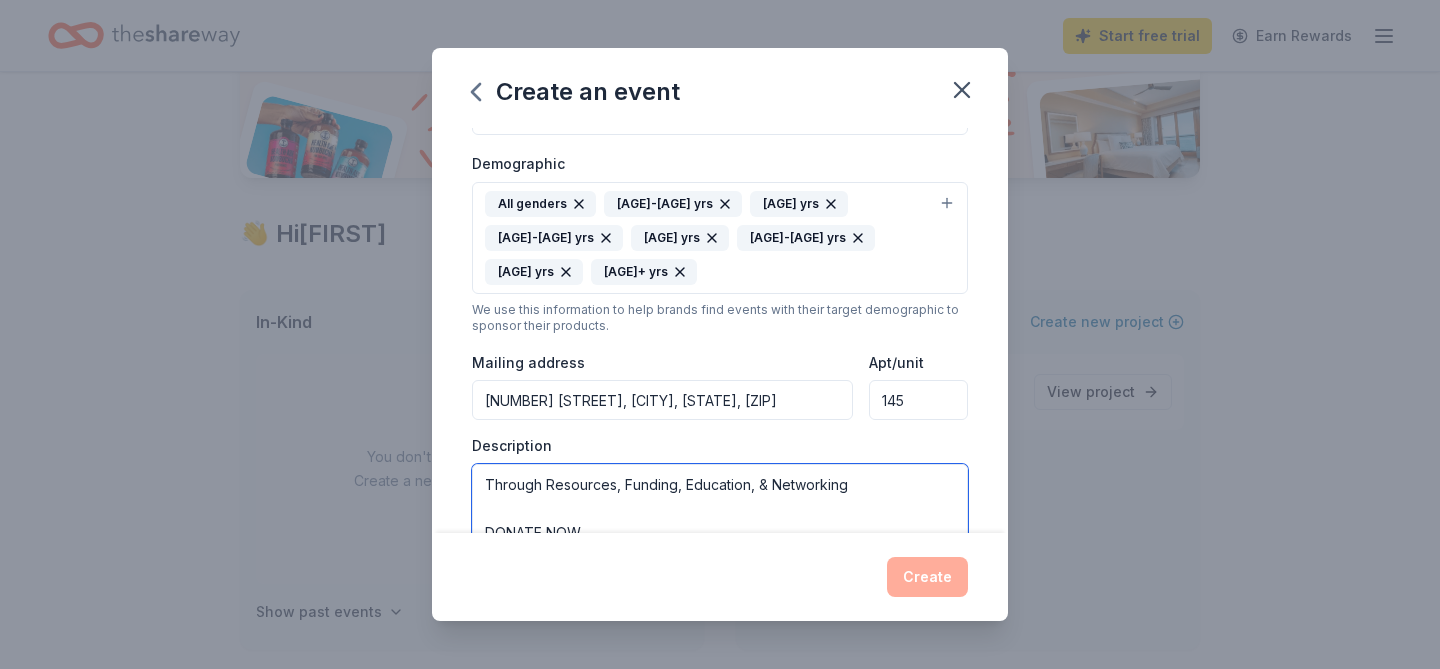 click on "Empowering Professionals in the Entertainment Industry
Through Resources, Funding, Education, & Networking
DONATE NOW" at bounding box center [720, 509] 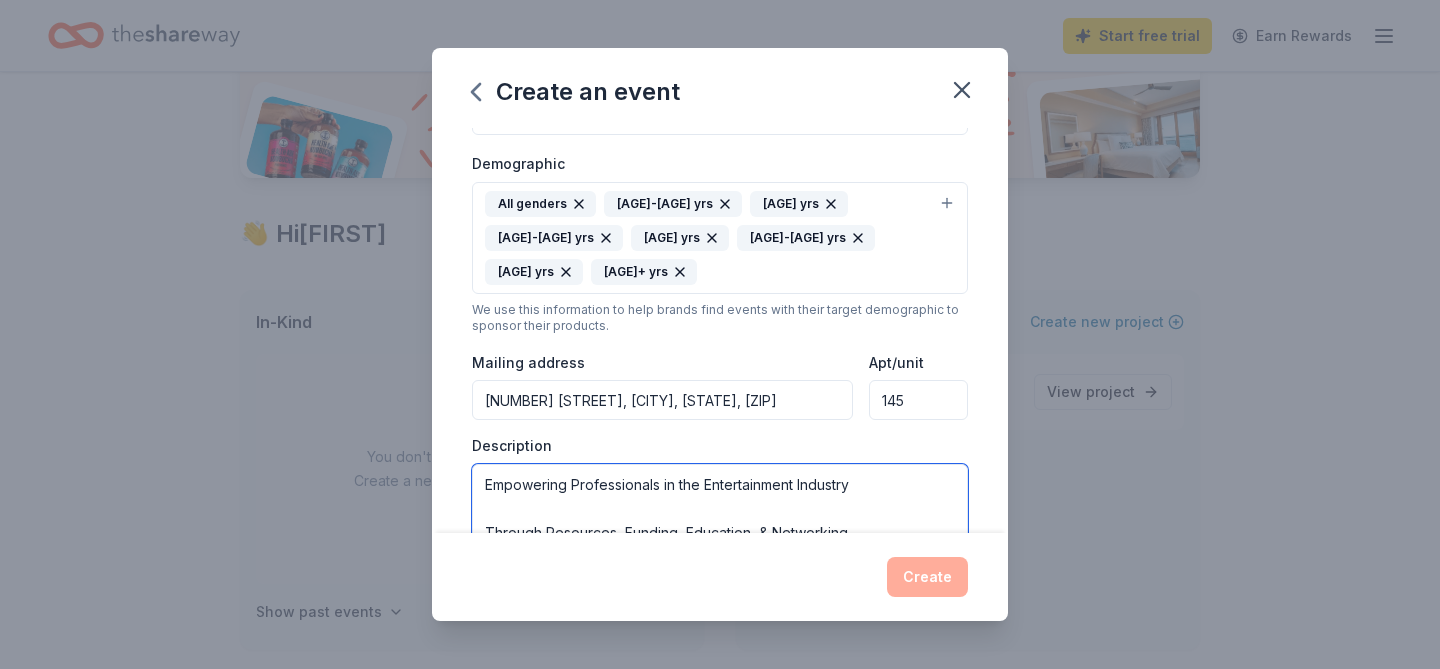 scroll, scrollTop: 0, scrollLeft: 0, axis: both 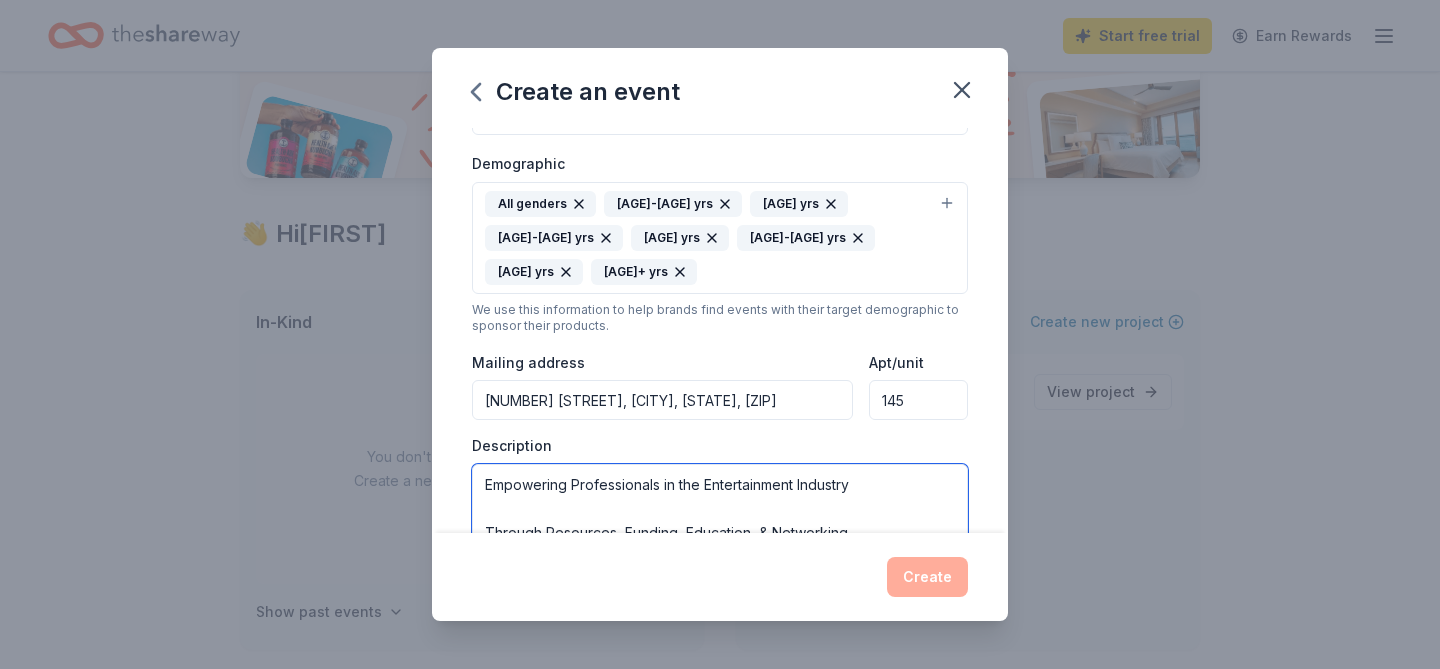 click on "Empowering Professionals in the Entertainment Industry
Through Resources, Funding, Education, & Networking" at bounding box center (720, 509) 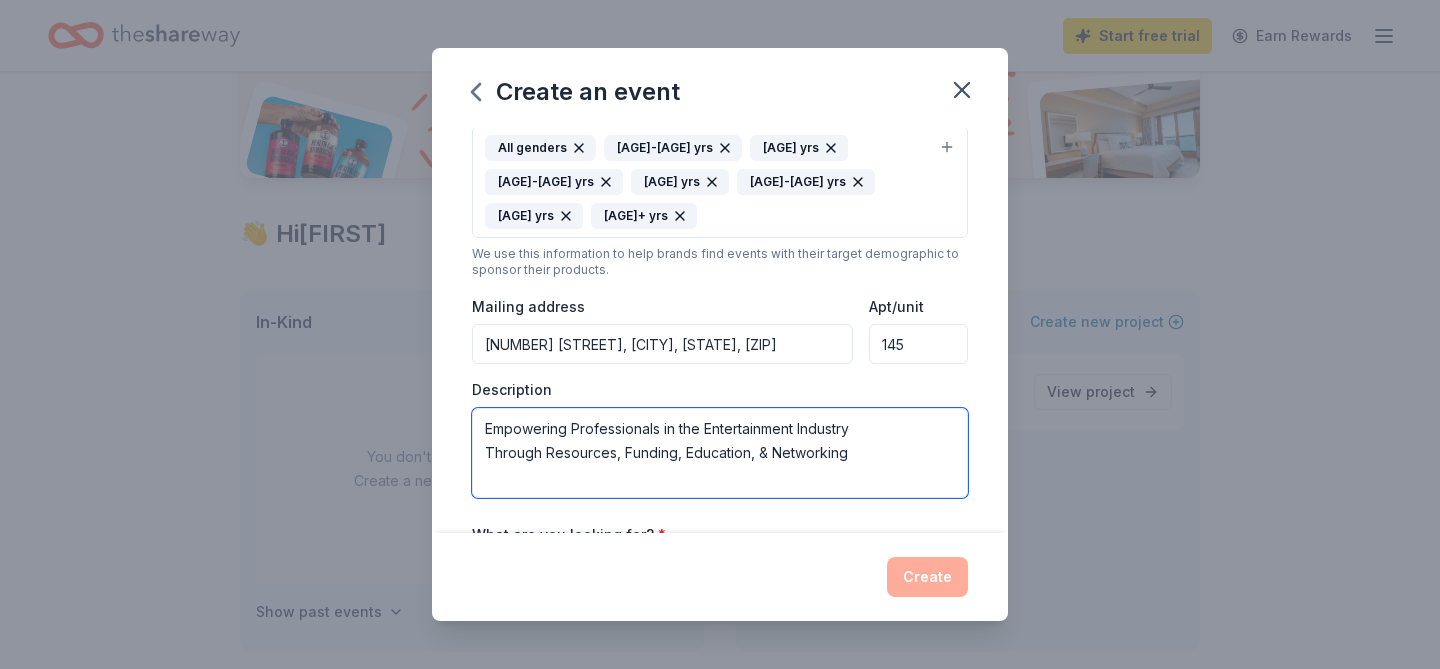 scroll, scrollTop: 402, scrollLeft: 0, axis: vertical 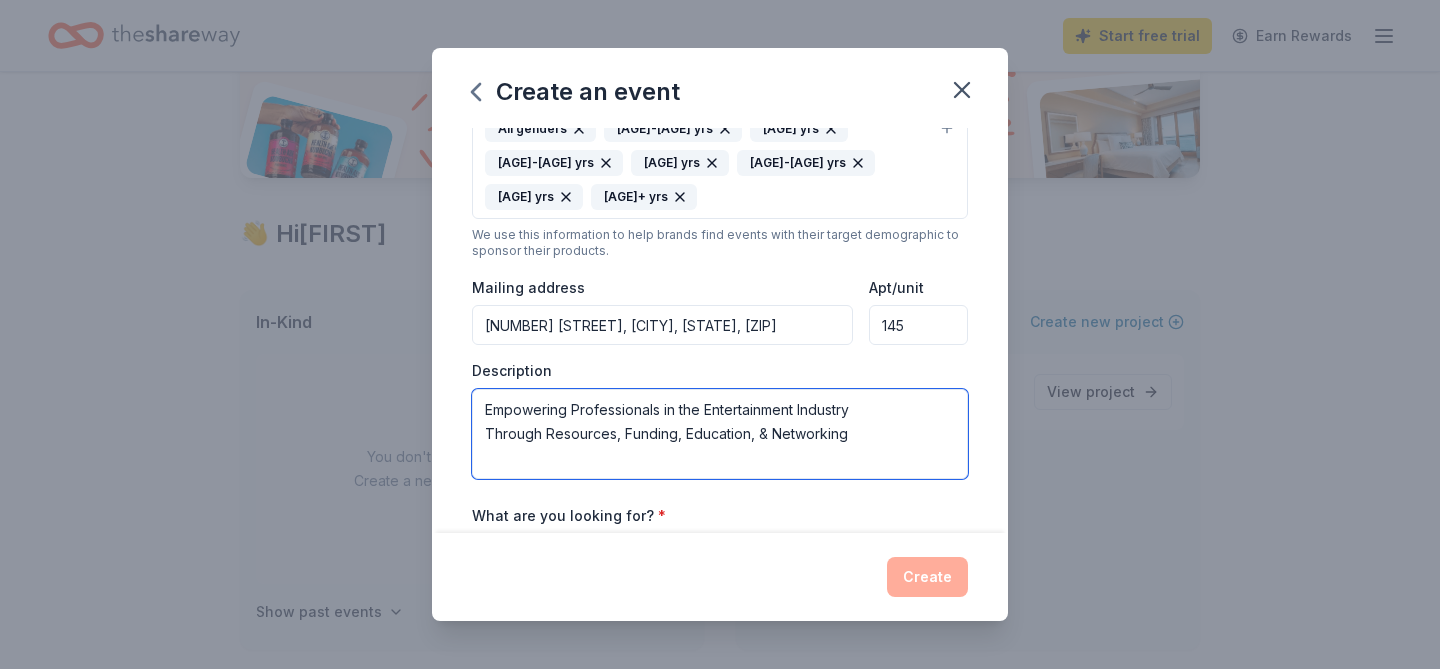 click on "Empowering Professionals in the Entertainment Industry
Through Resources, Funding, Education, & Networking" at bounding box center (720, 434) 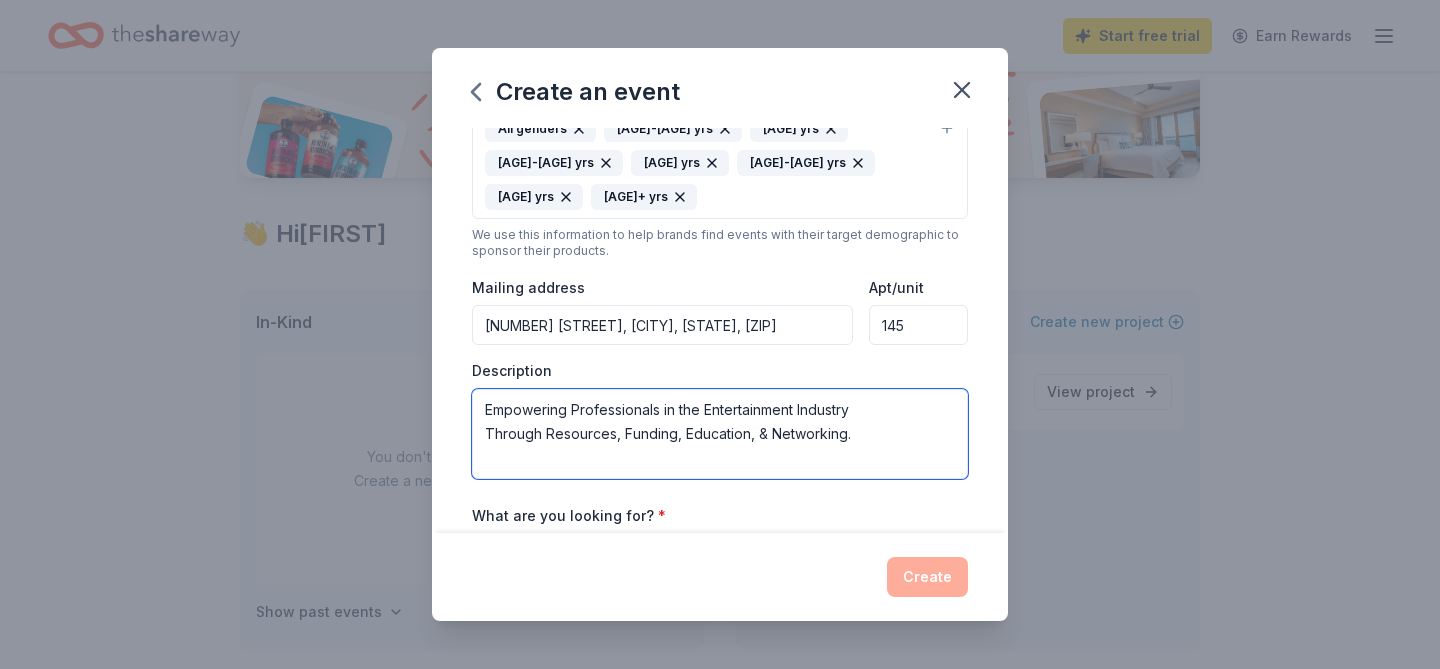 click on "Empowering Professionals in the Entertainment Industry
Through Resources, Funding, Education, & Networking." at bounding box center [720, 434] 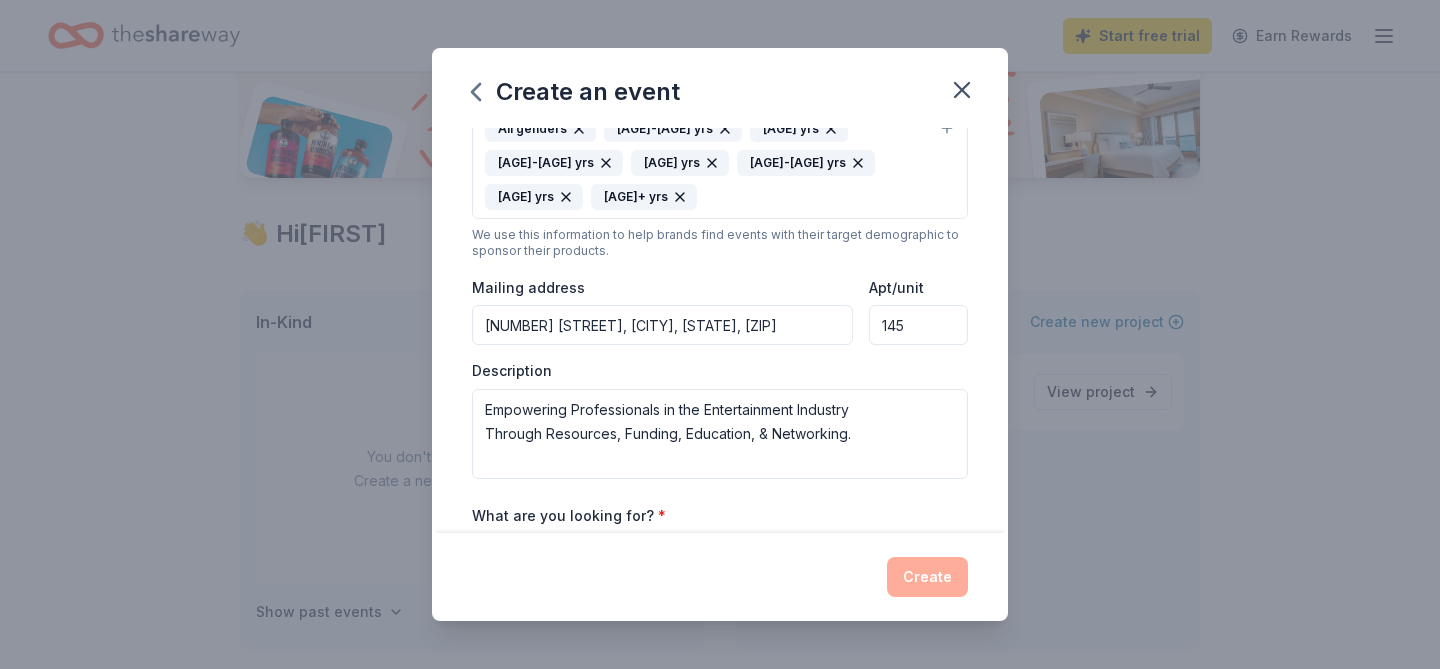 click on "Event type * Fundraiser Demographic All genders 10-20 yrs 20-30 yrs 40-50 yrs 50-60 yrs 60-70 yrs 70-80 yrs 80+ yrs We use this information to help brands find events with their target demographic to sponsor their products. Mailing address [NUMBER] [STREET], [CITY], [STATE], [ZIP] Apt/unit [NUMBER] Description Empowering Professionals in the Entertainment Industry
Through Resources, Funding, Education, & Networking." at bounding box center [720, 232] 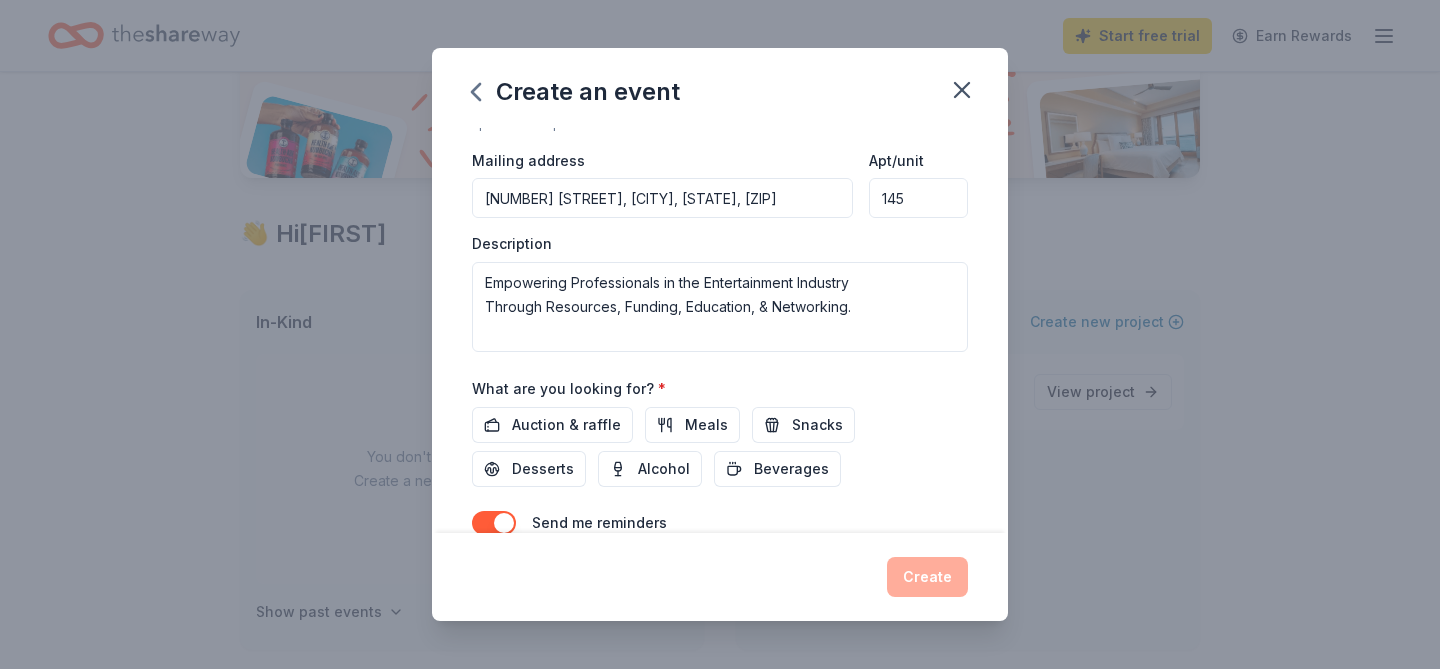 scroll, scrollTop: 552, scrollLeft: 0, axis: vertical 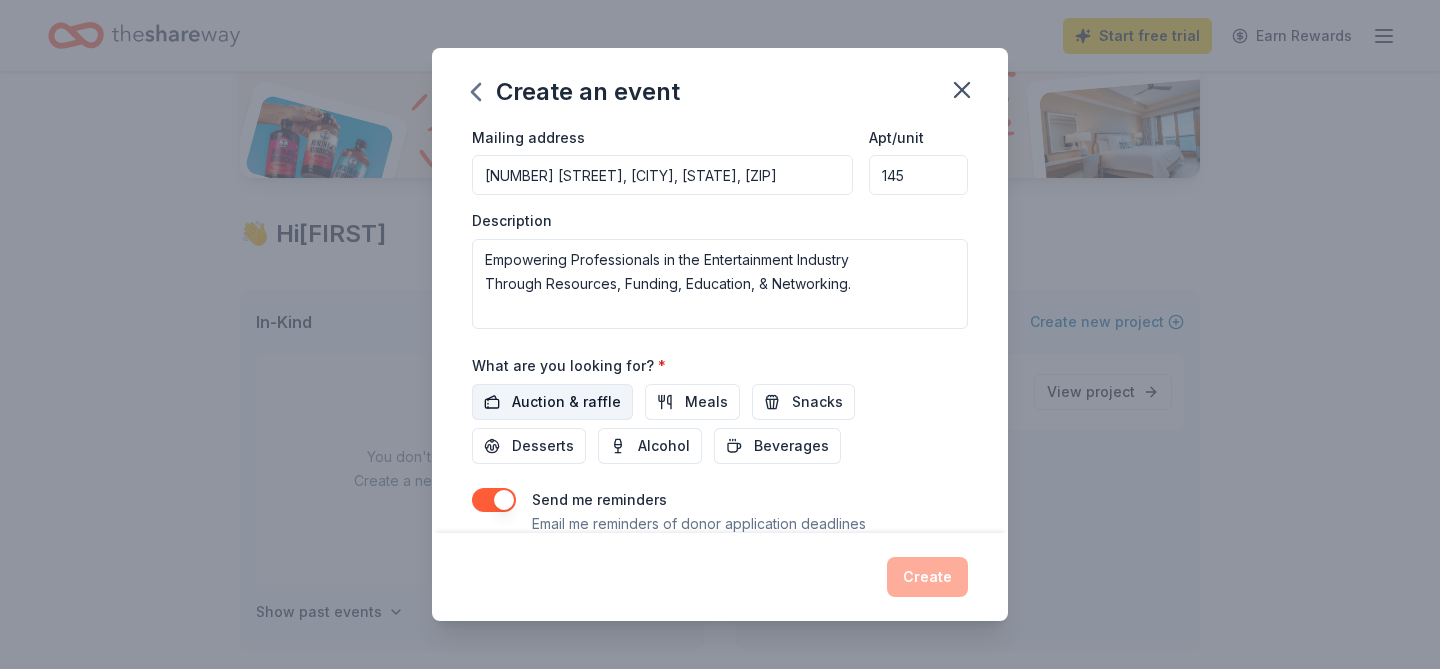 click on "Auction & raffle" at bounding box center (566, 402) 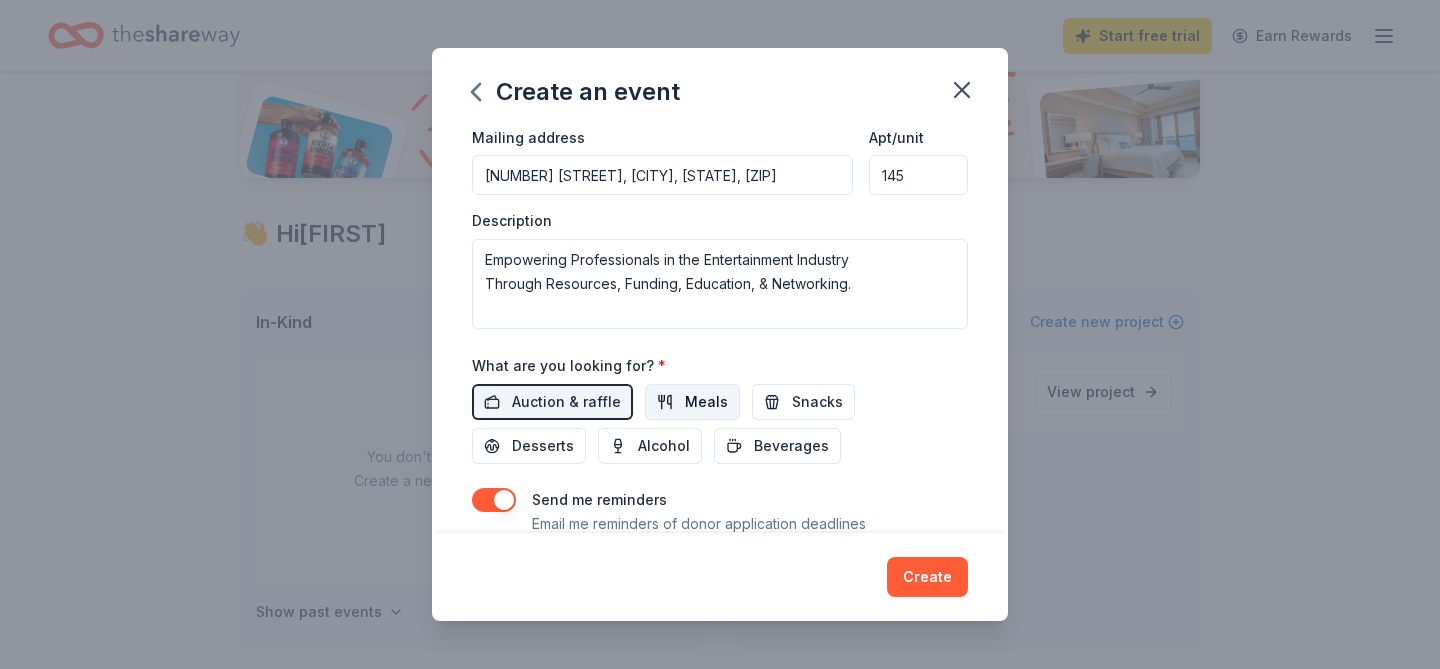 click on "Meals" at bounding box center [706, 402] 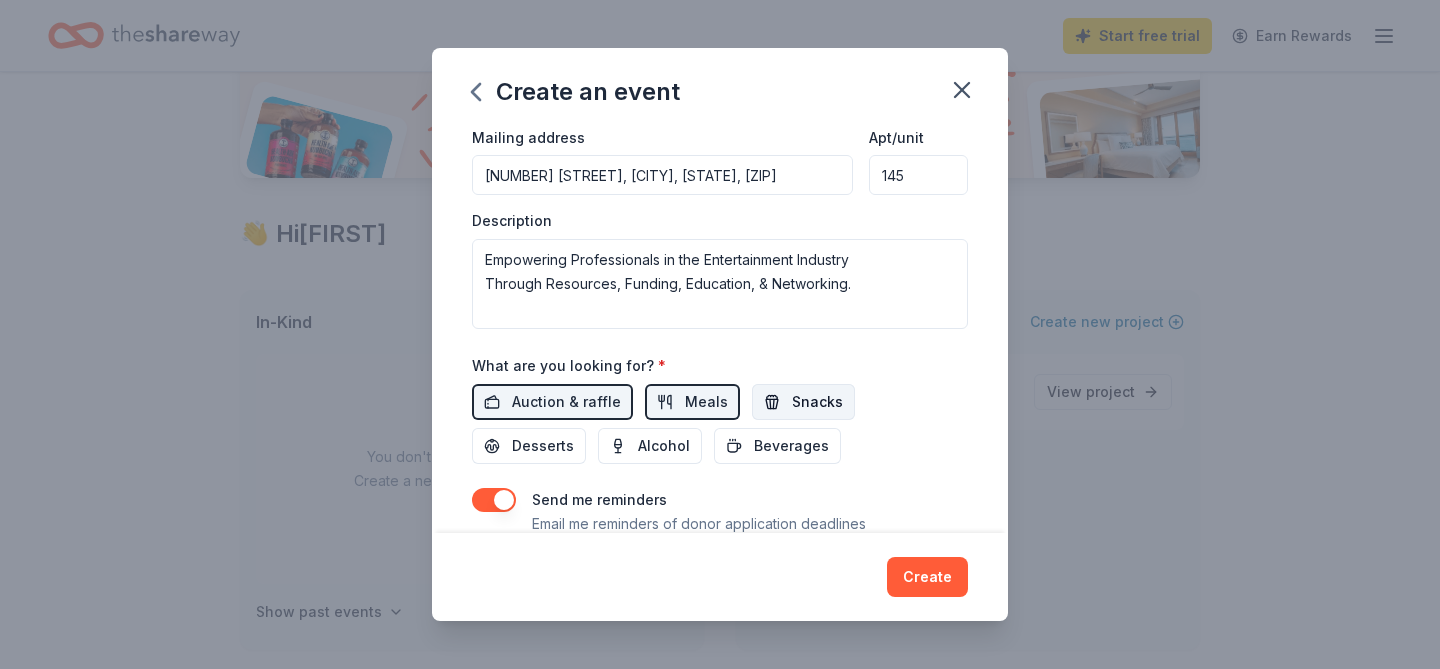 click on "Snacks" at bounding box center [817, 402] 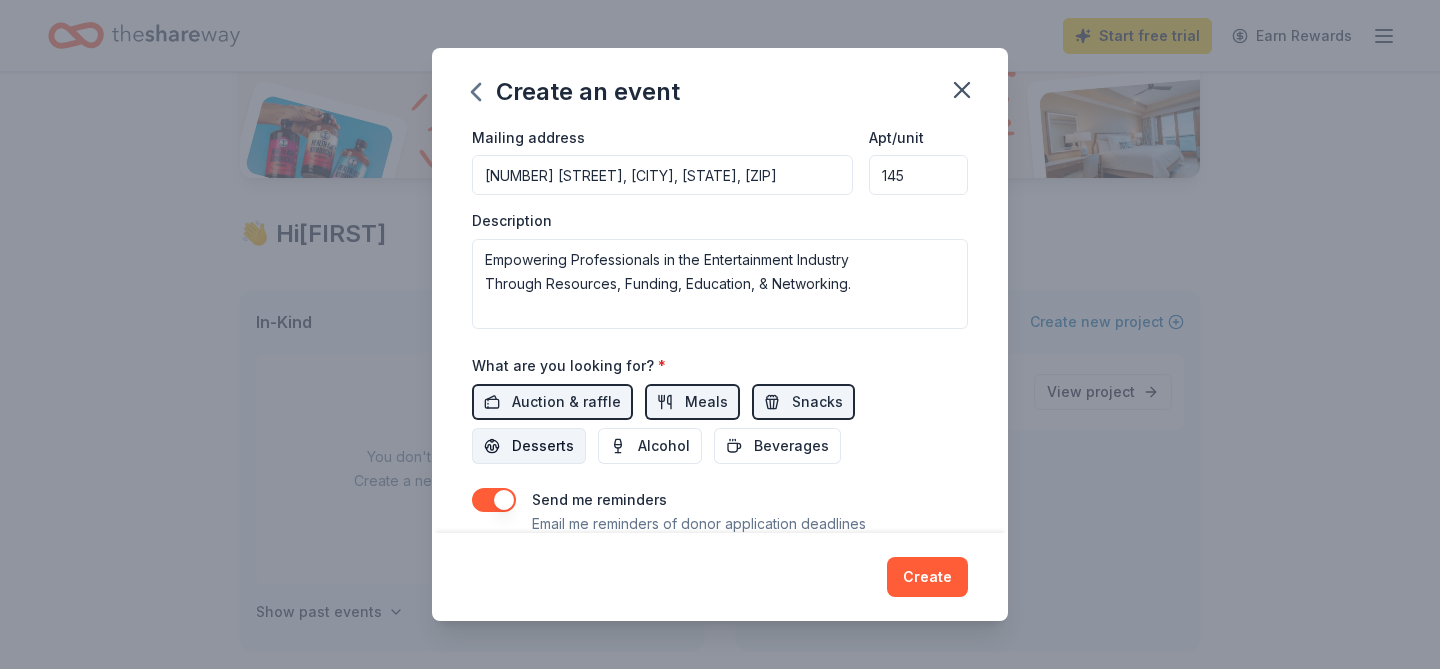 click on "Desserts" at bounding box center [543, 446] 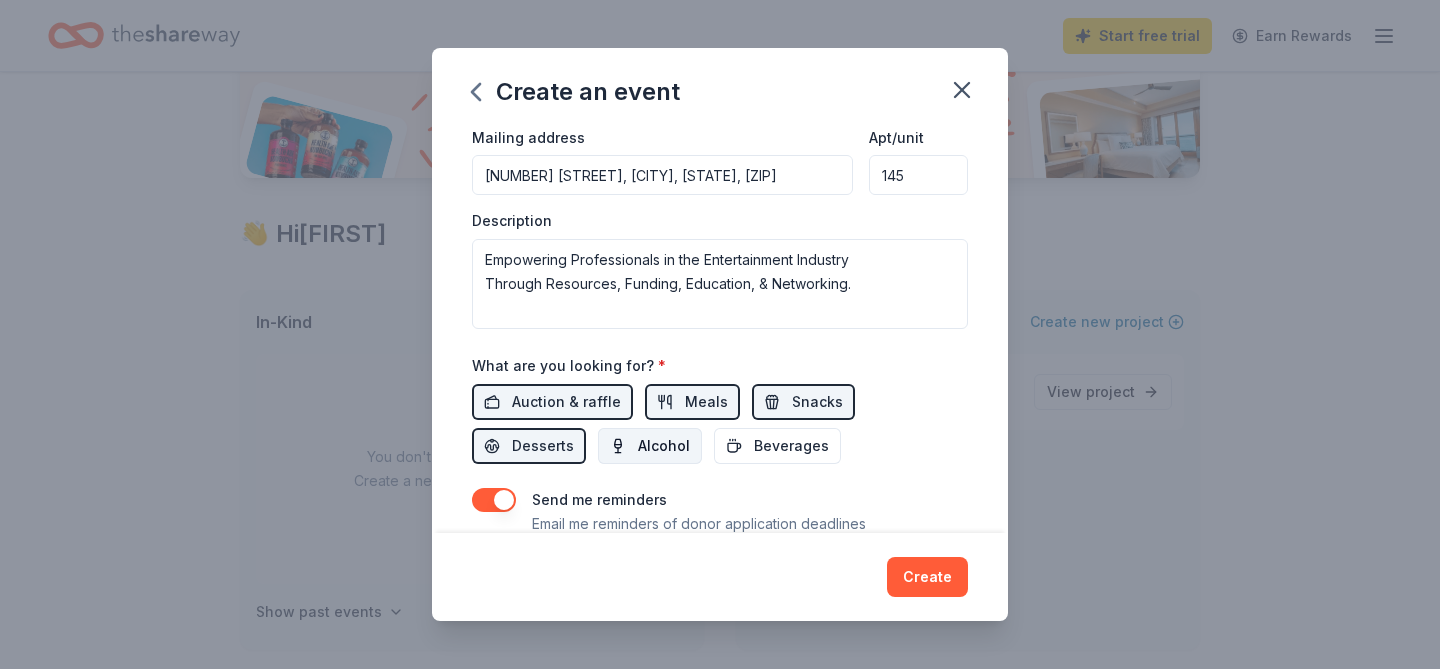click on "Alcohol" at bounding box center (664, 446) 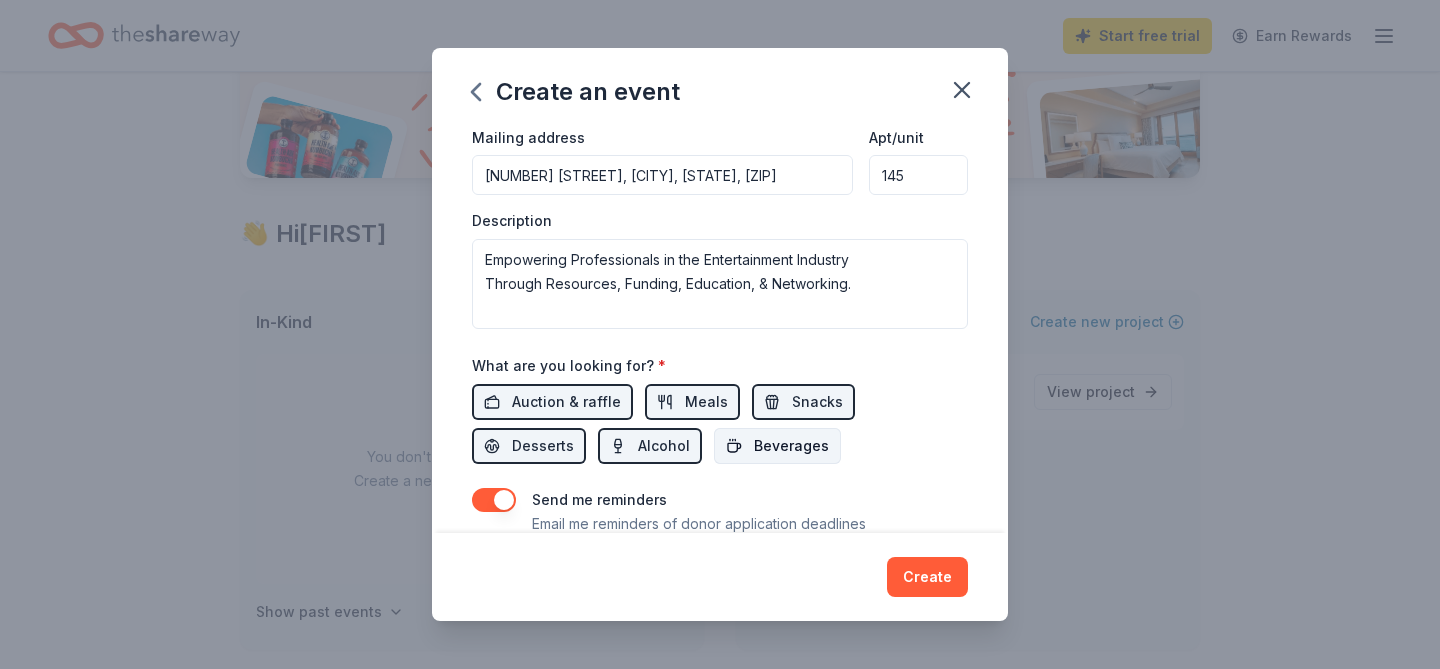 click on "Beverages" at bounding box center (777, 446) 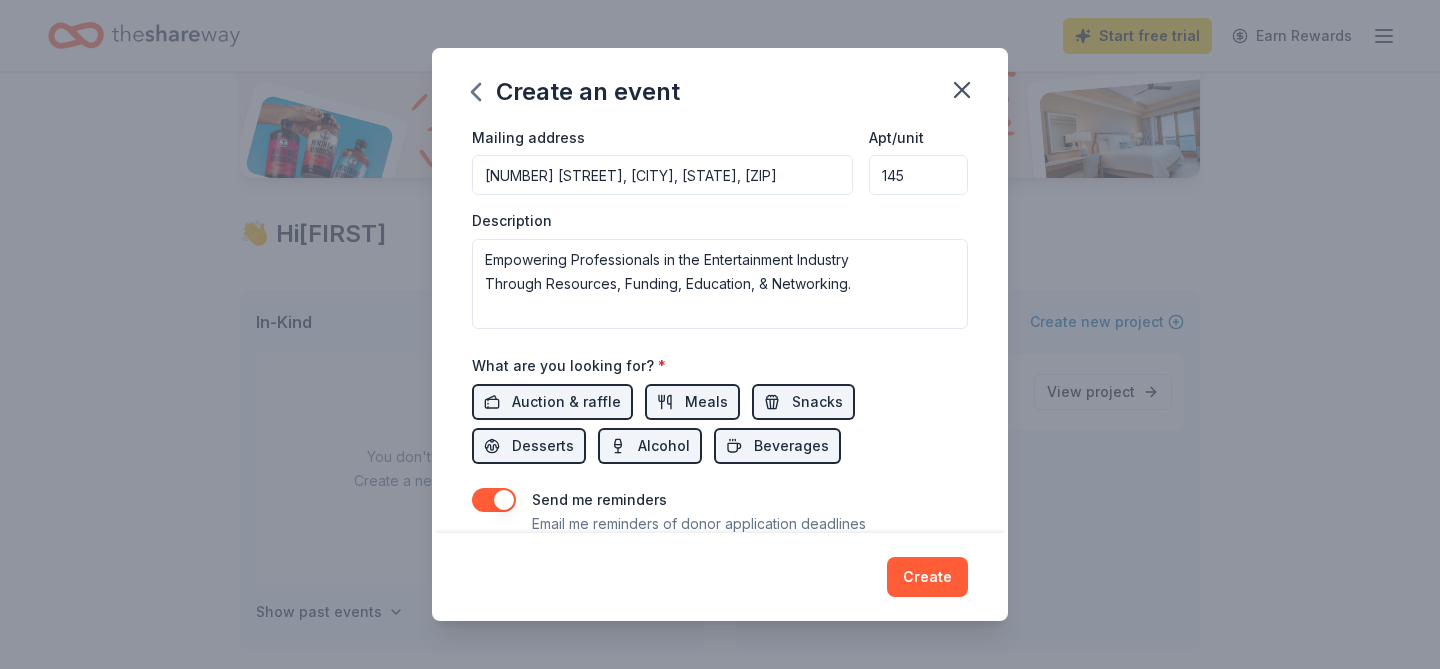 scroll, scrollTop: 588, scrollLeft: 0, axis: vertical 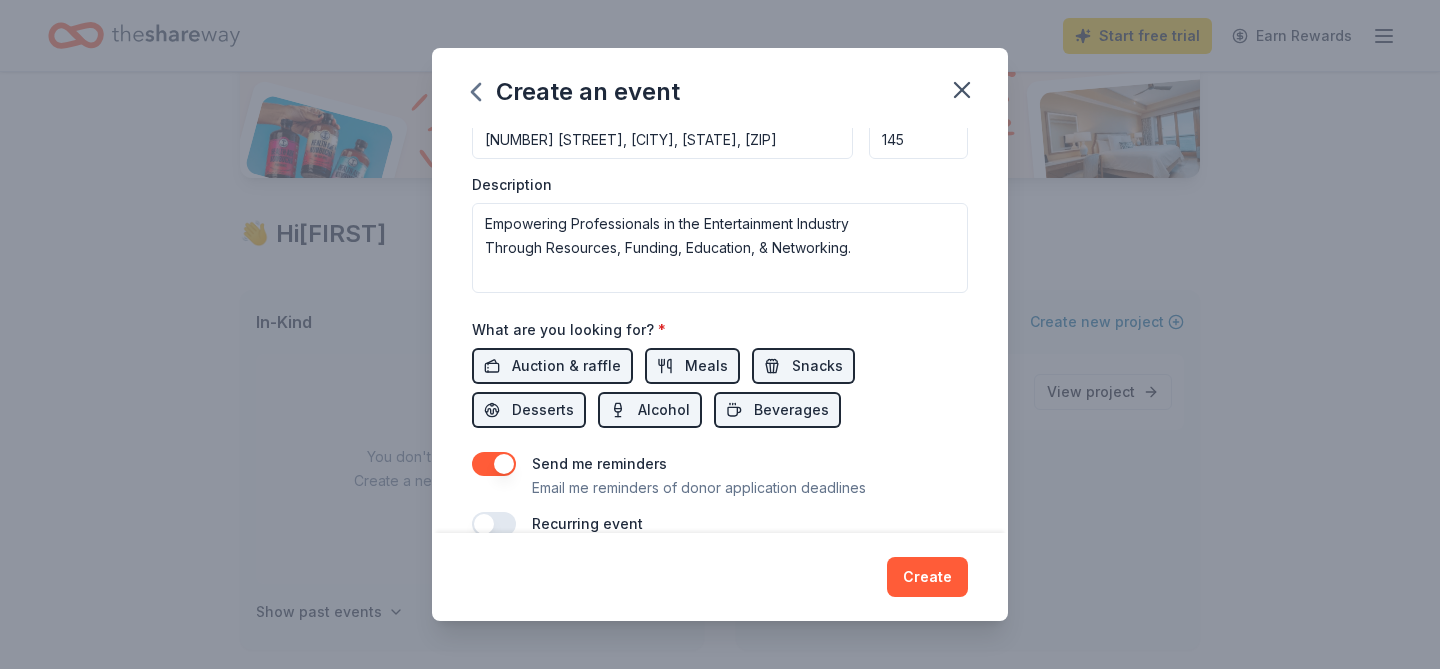 click at bounding box center [494, 524] 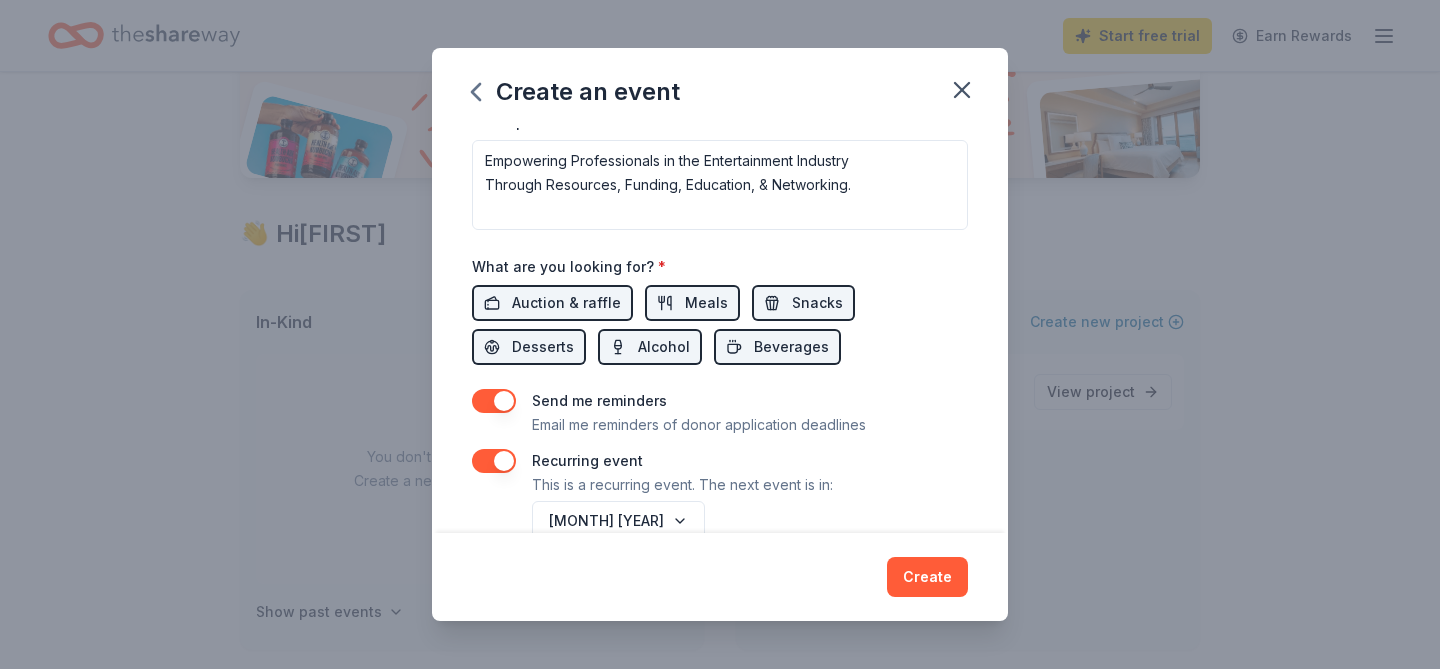 scroll, scrollTop: 660, scrollLeft: 0, axis: vertical 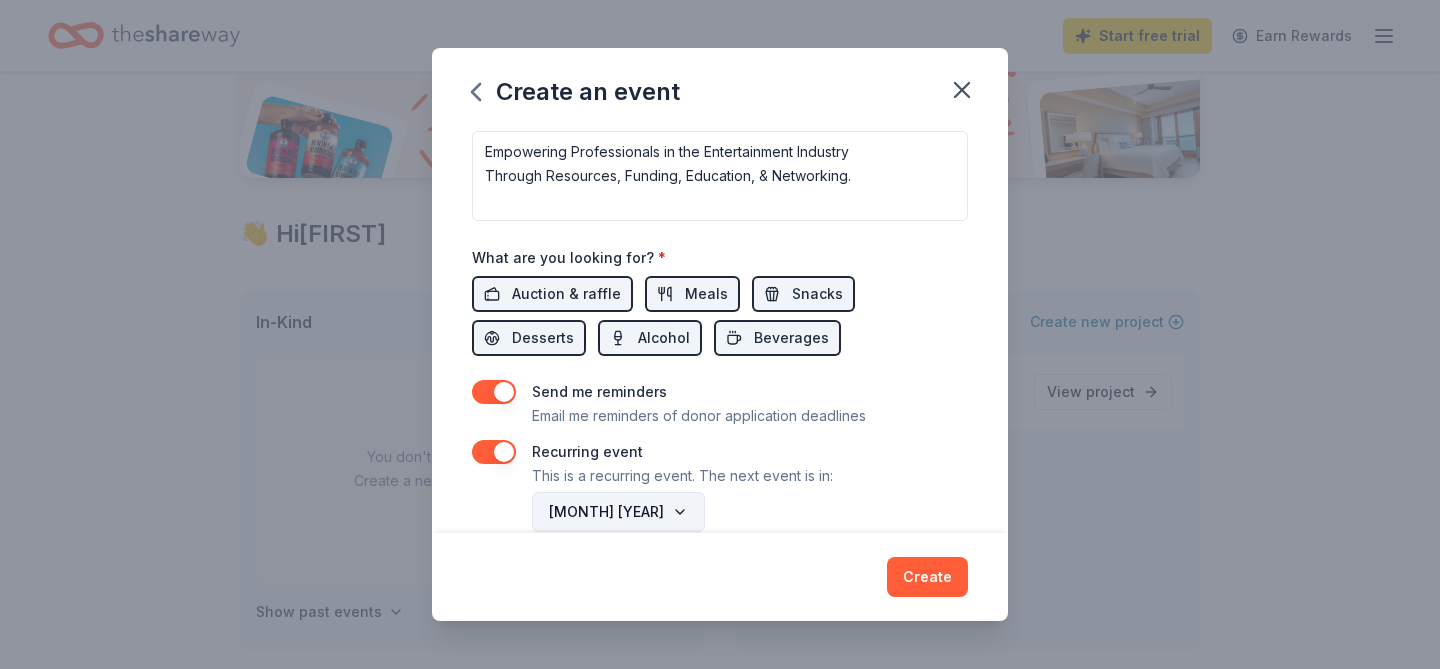 click on "[MONTH] [YEAR]" at bounding box center (618, 512) 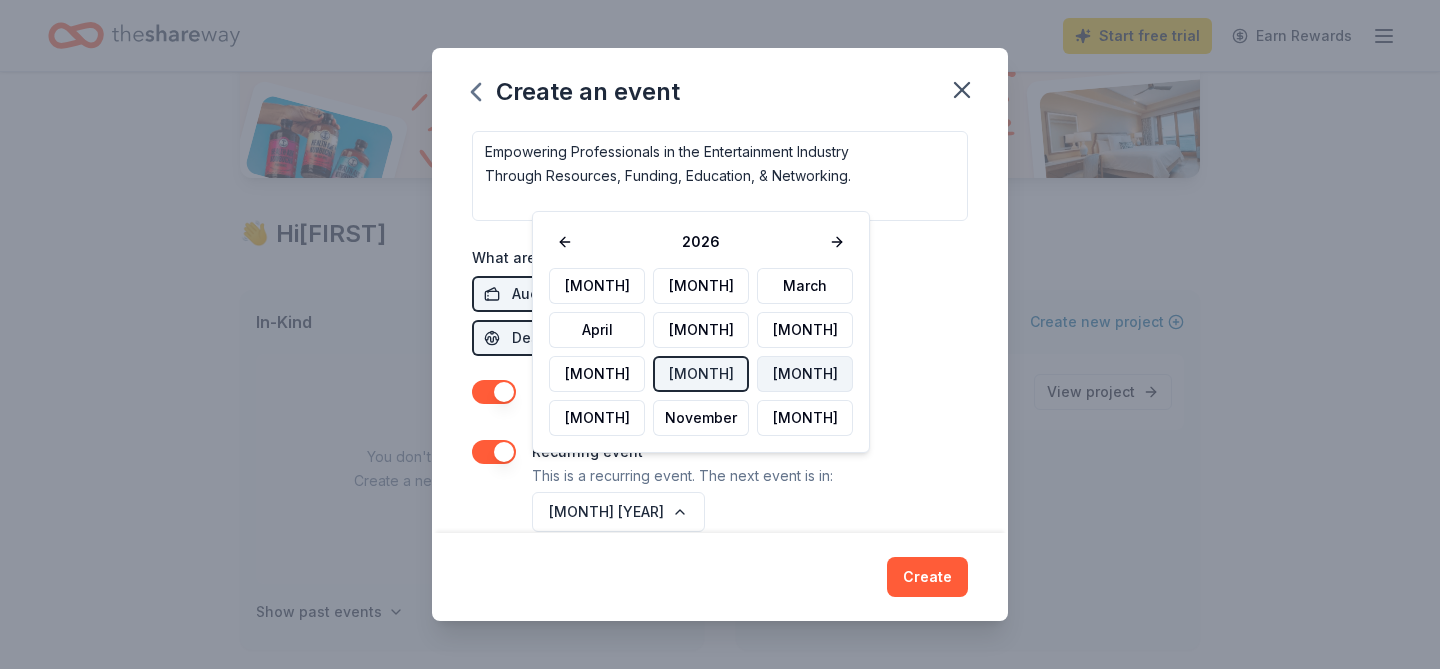 click on "[MONTH]" at bounding box center [805, 374] 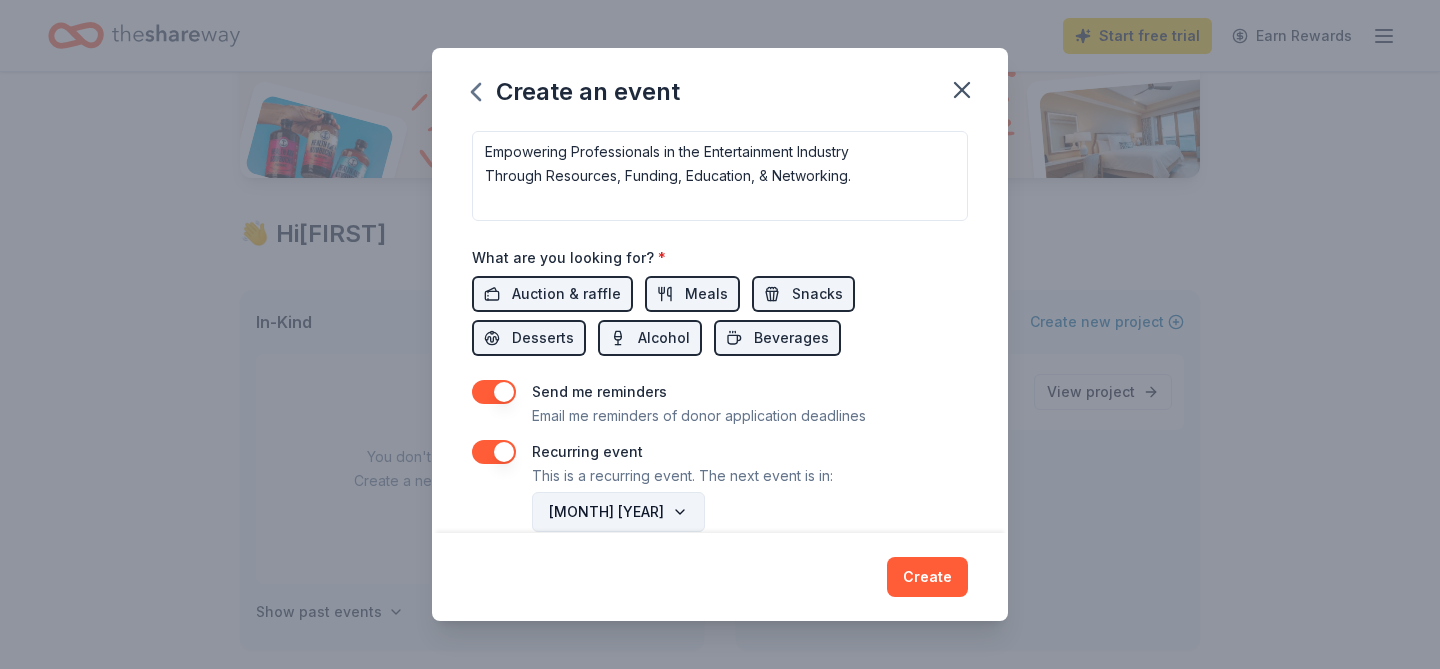 click on "[MONTH] [YEAR]" at bounding box center (618, 512) 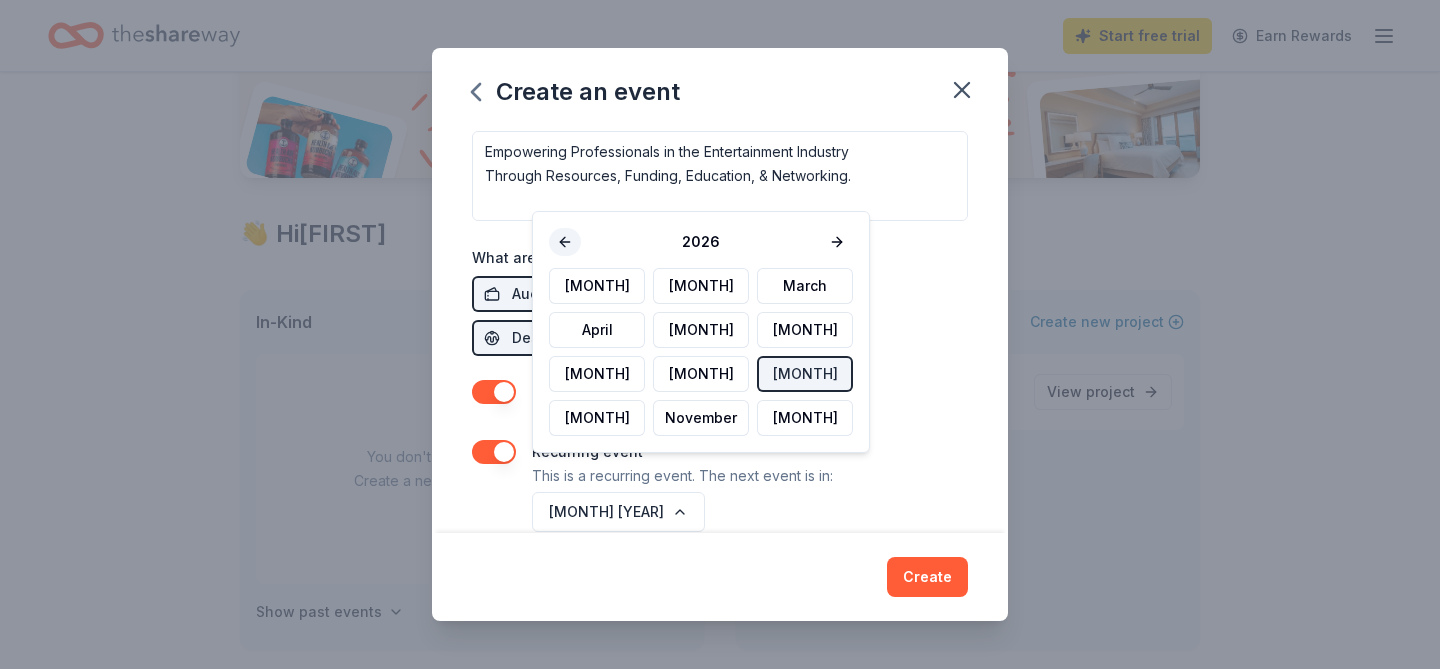 click at bounding box center (565, 242) 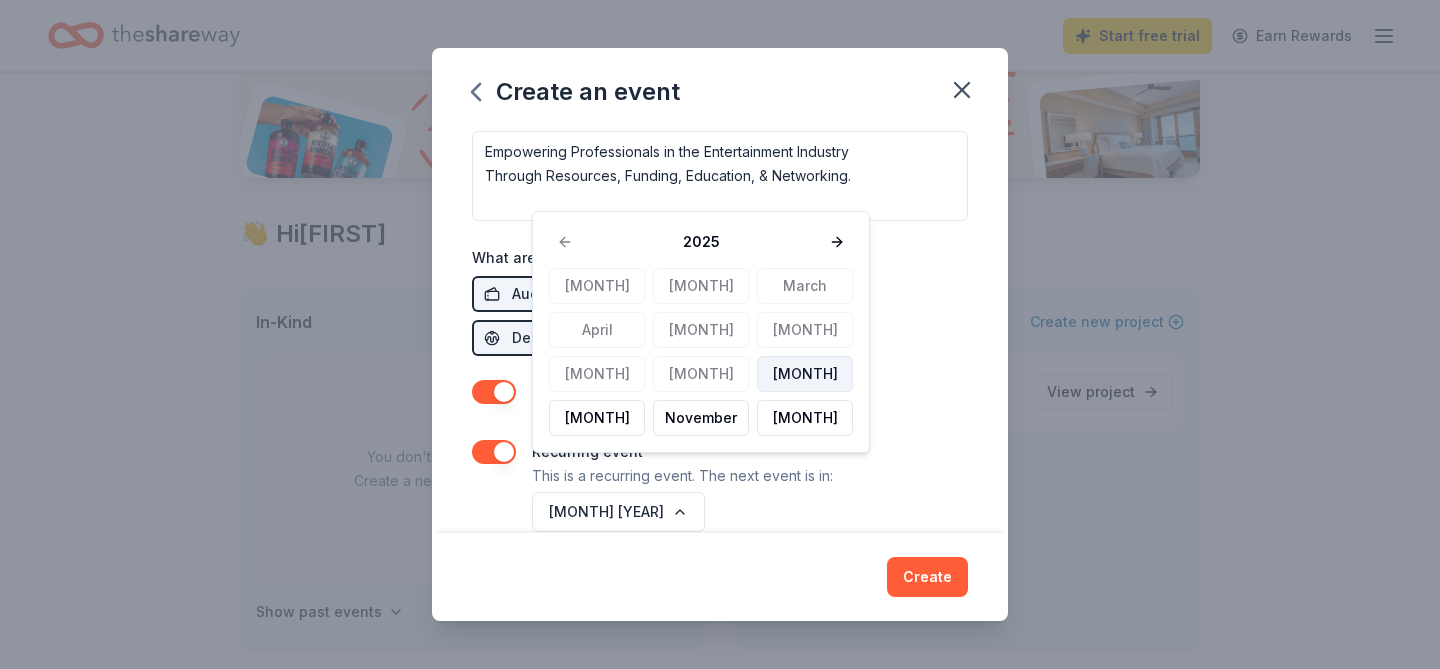 click on "[MONTH]" at bounding box center [805, 374] 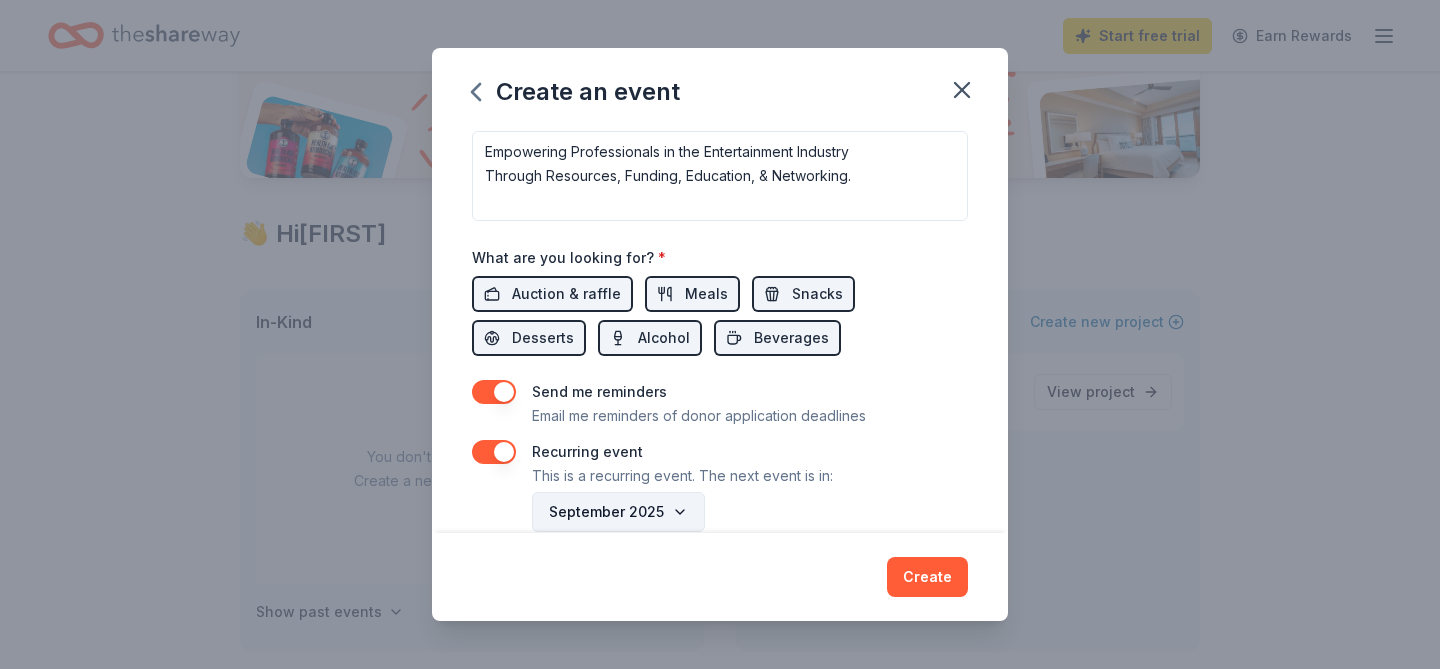 click on "September 2025" at bounding box center [618, 512] 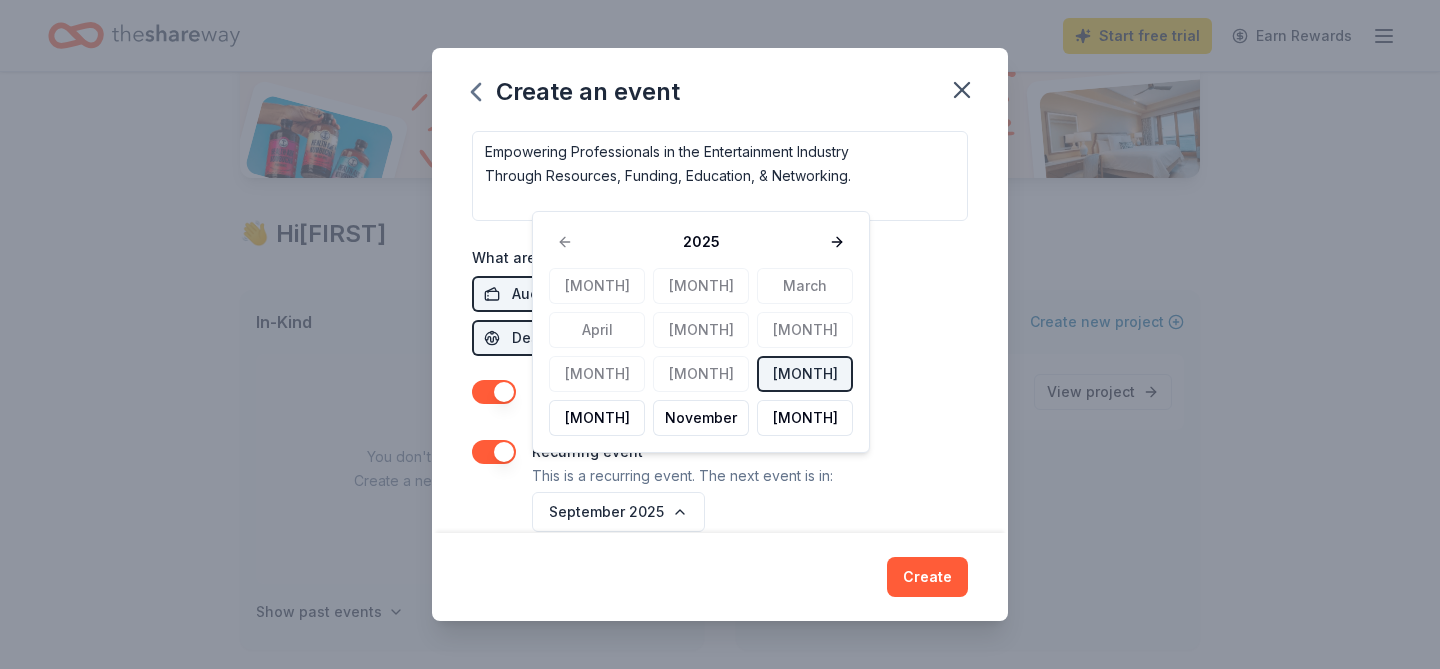 click on "January February March April May June July August September October November December" at bounding box center [701, 352] 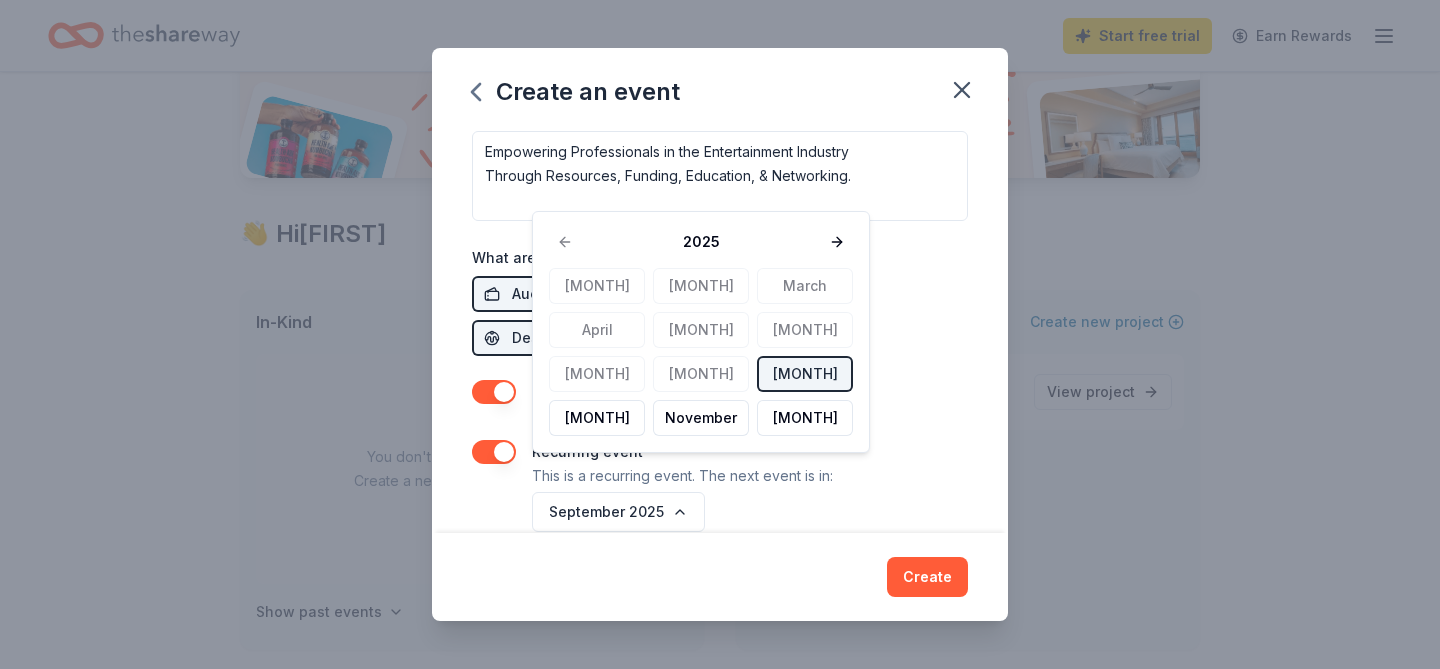 click on "January February March April May June July August September October November December" at bounding box center (701, 352) 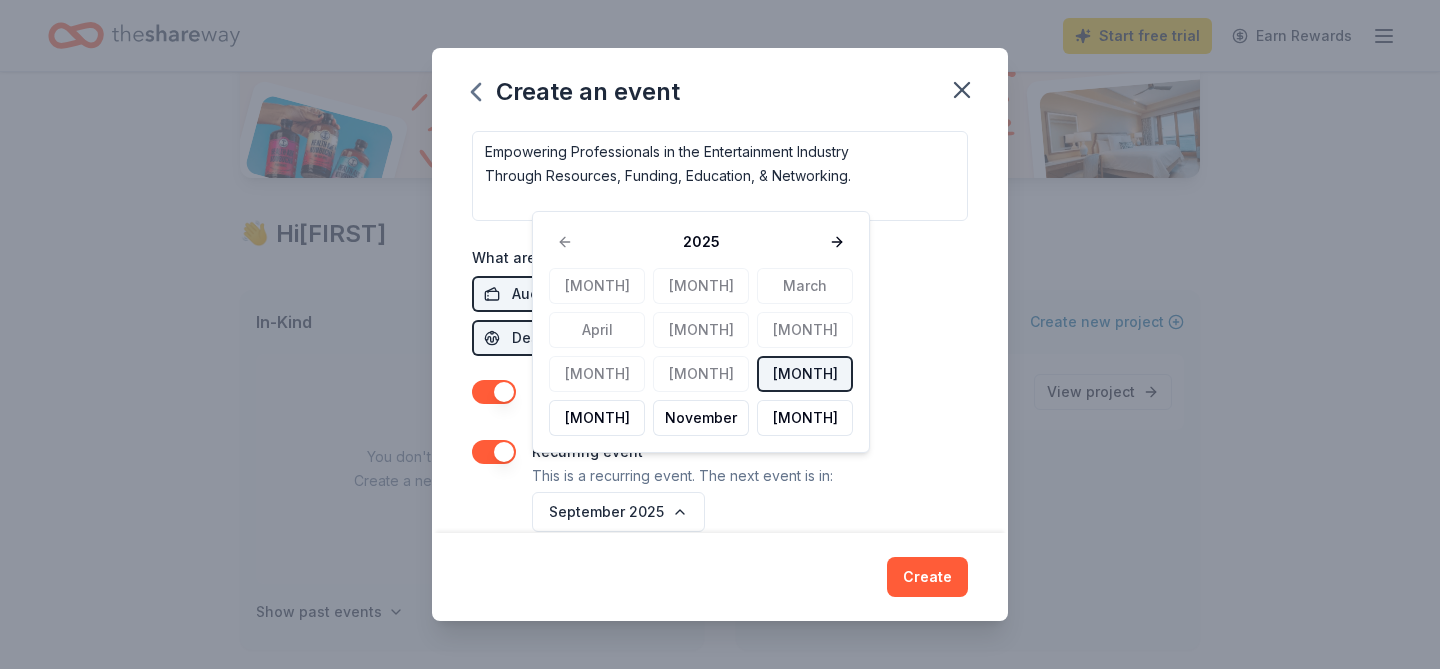 click on "[MONTH]" at bounding box center (805, 374) 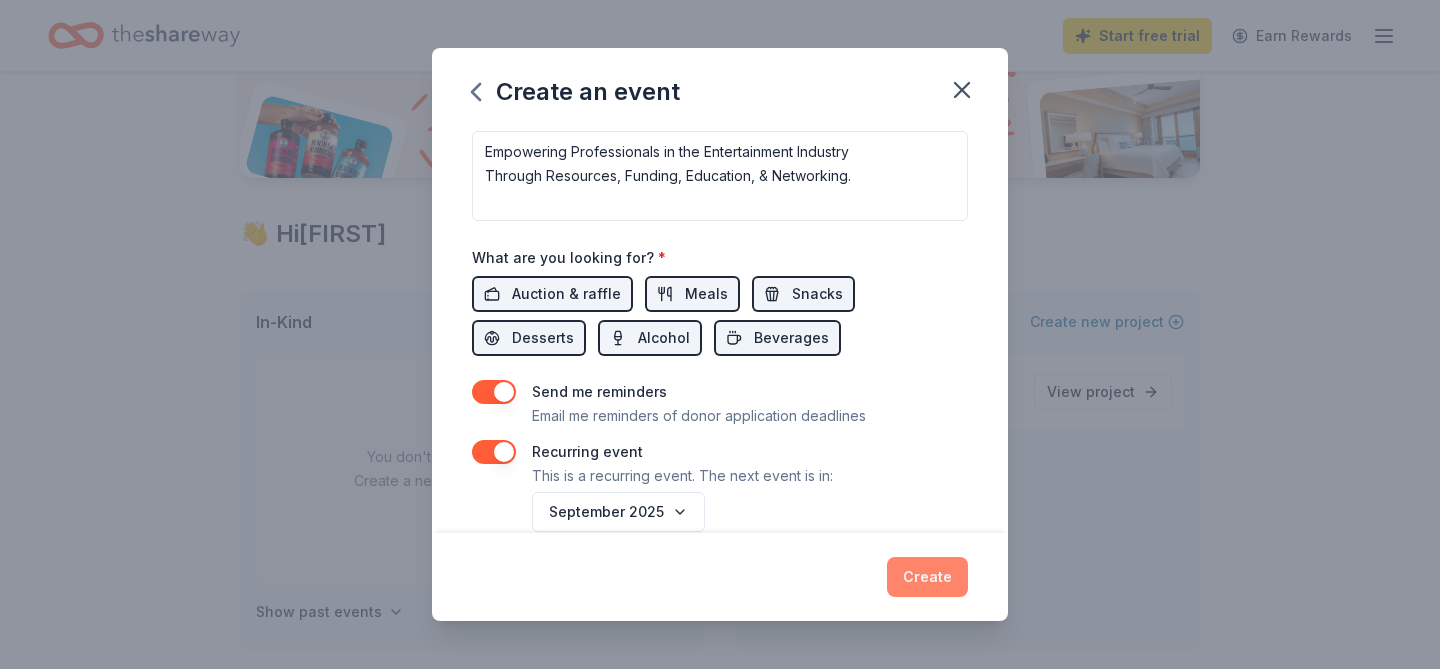 click on "Create" at bounding box center (927, 577) 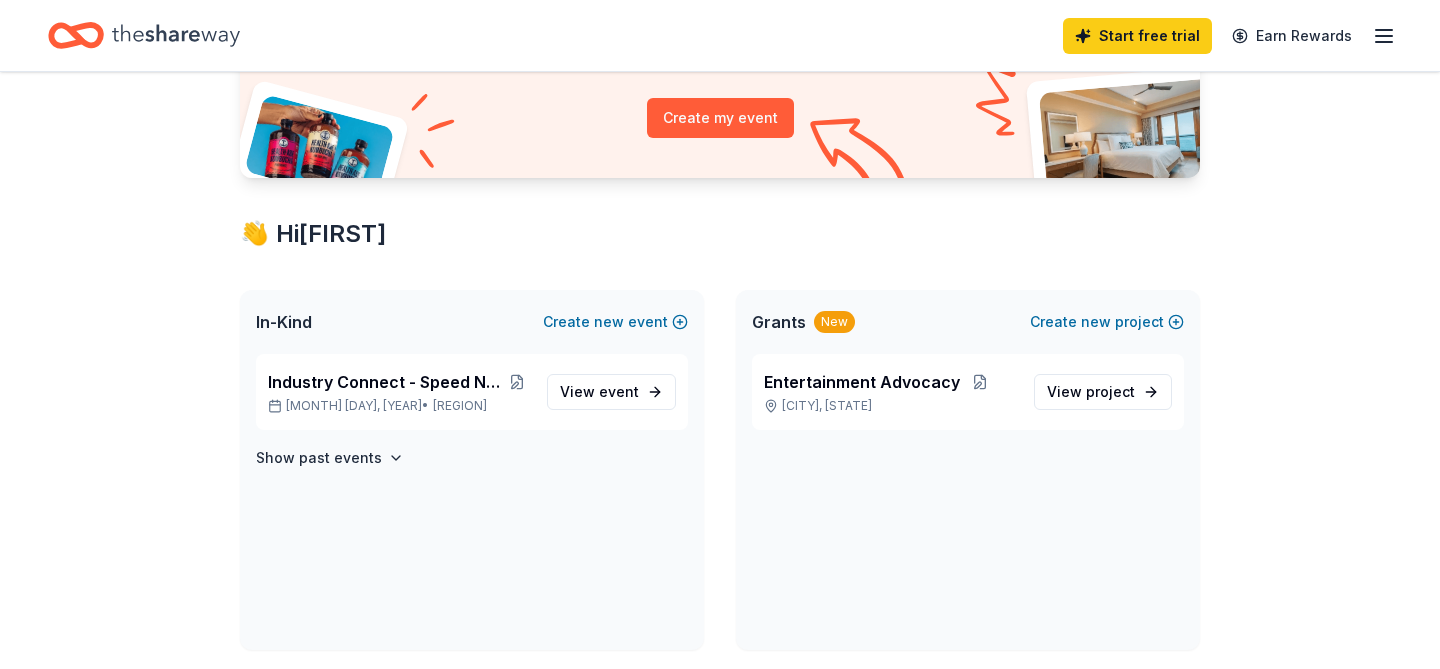 scroll, scrollTop: 0, scrollLeft: 0, axis: both 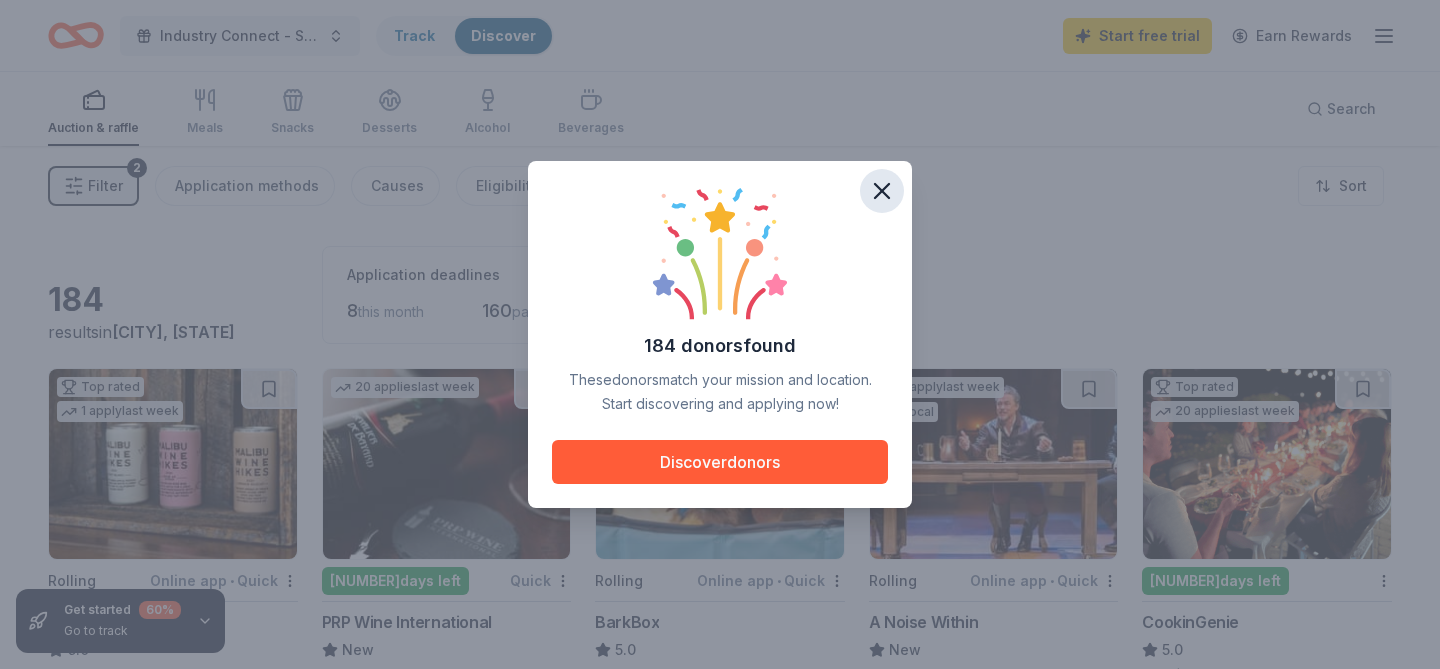 click 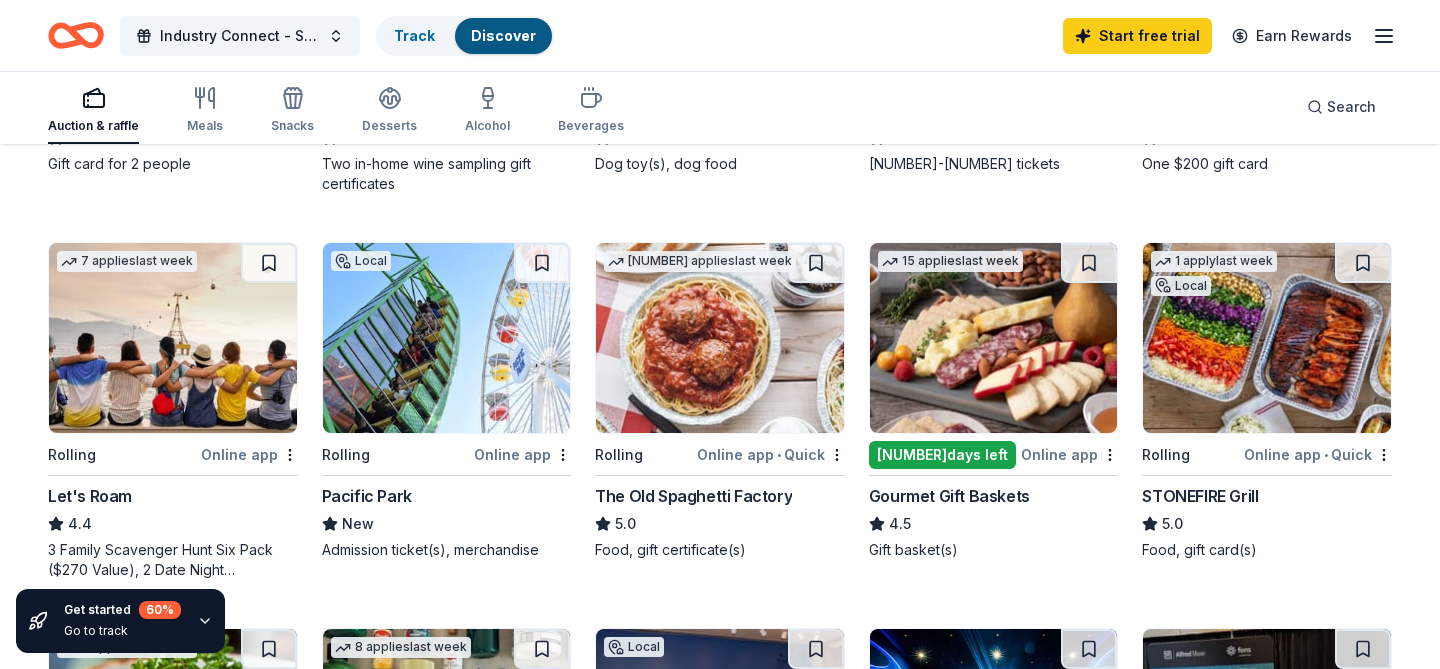 scroll, scrollTop: 555, scrollLeft: 0, axis: vertical 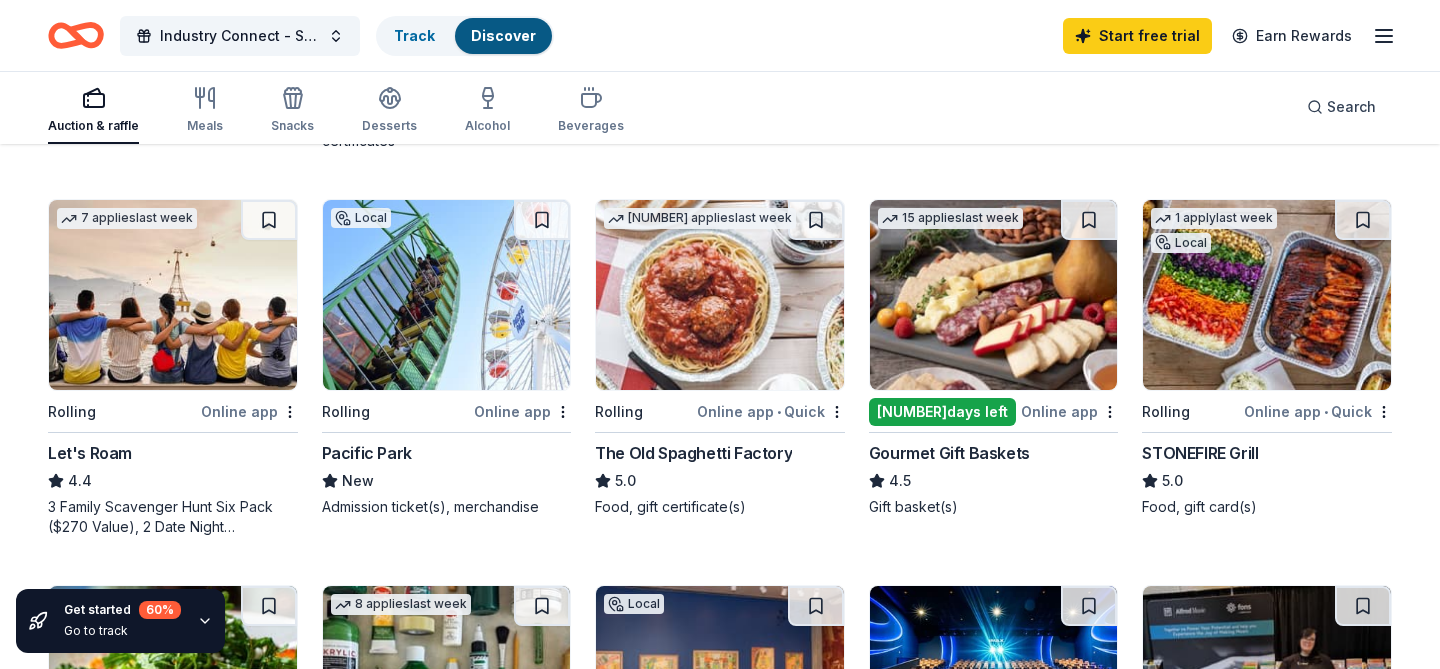 click on "STONEFIRE Grill" at bounding box center (1200, 453) 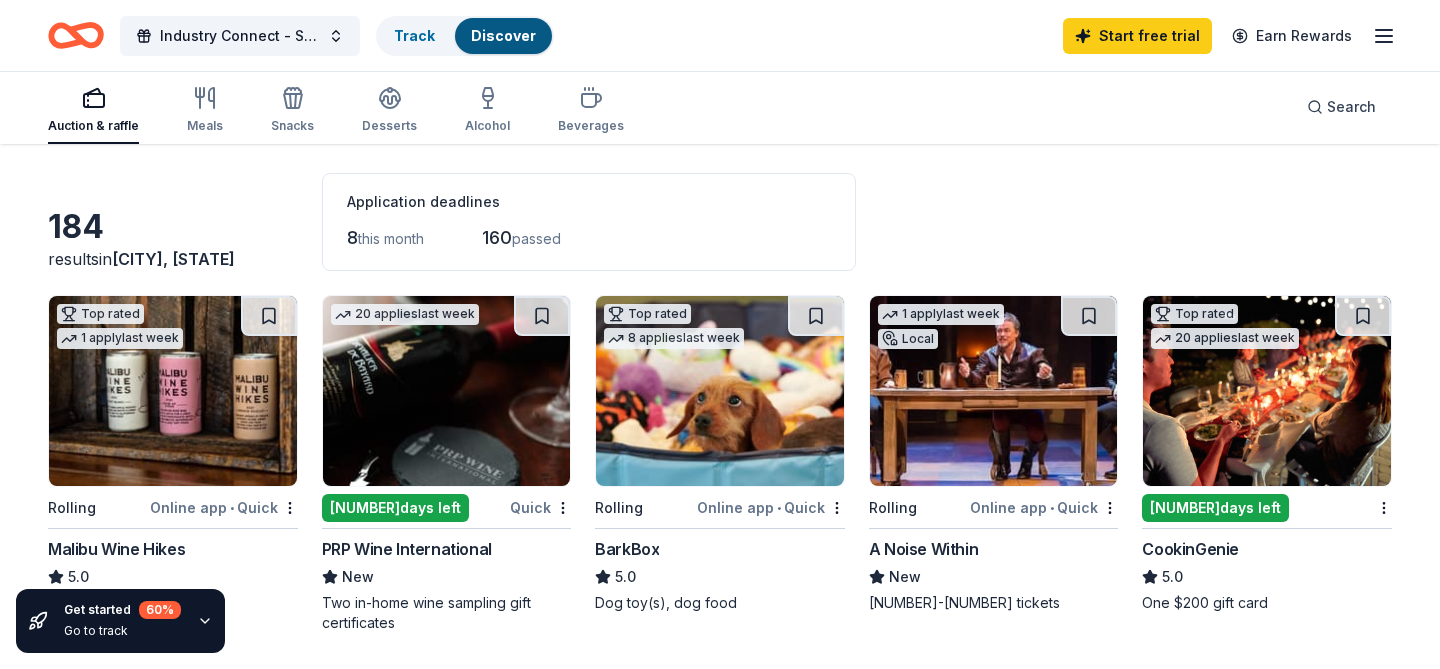 scroll, scrollTop: 0, scrollLeft: 0, axis: both 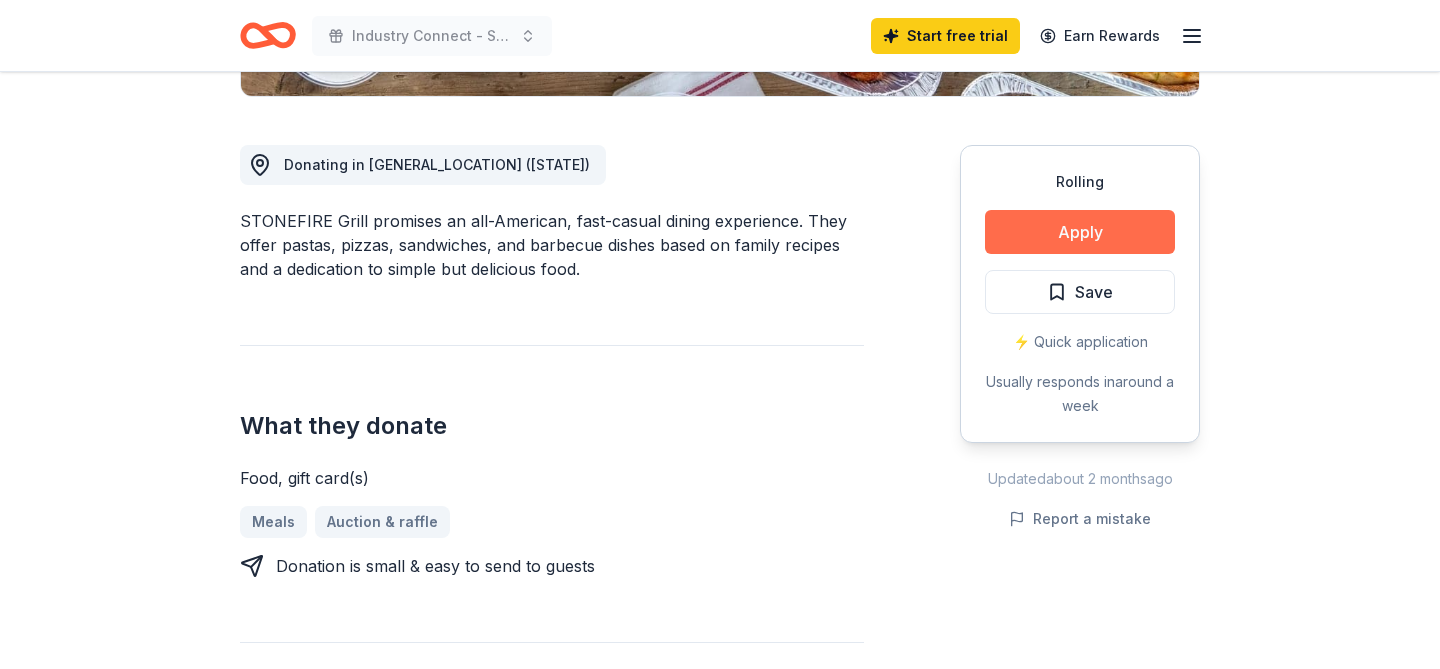 click on "Apply" at bounding box center (1080, 232) 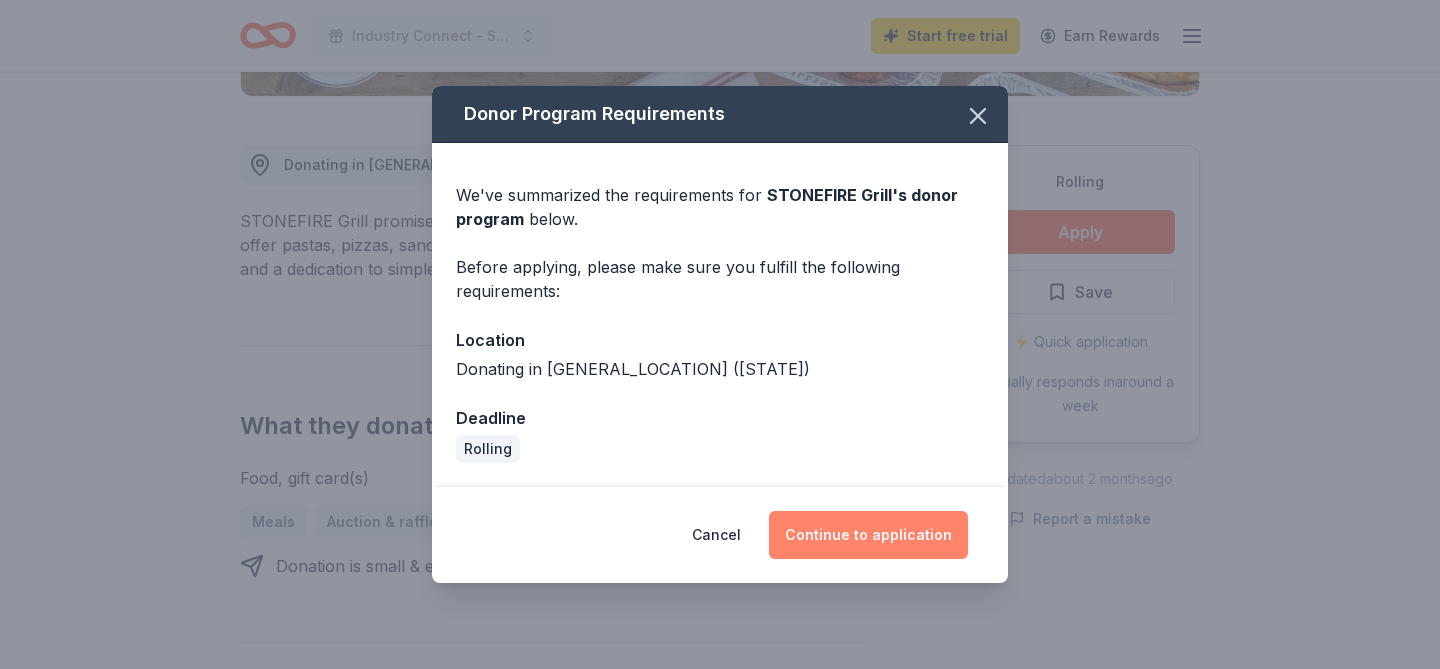 click on "Continue to application" at bounding box center (868, 535) 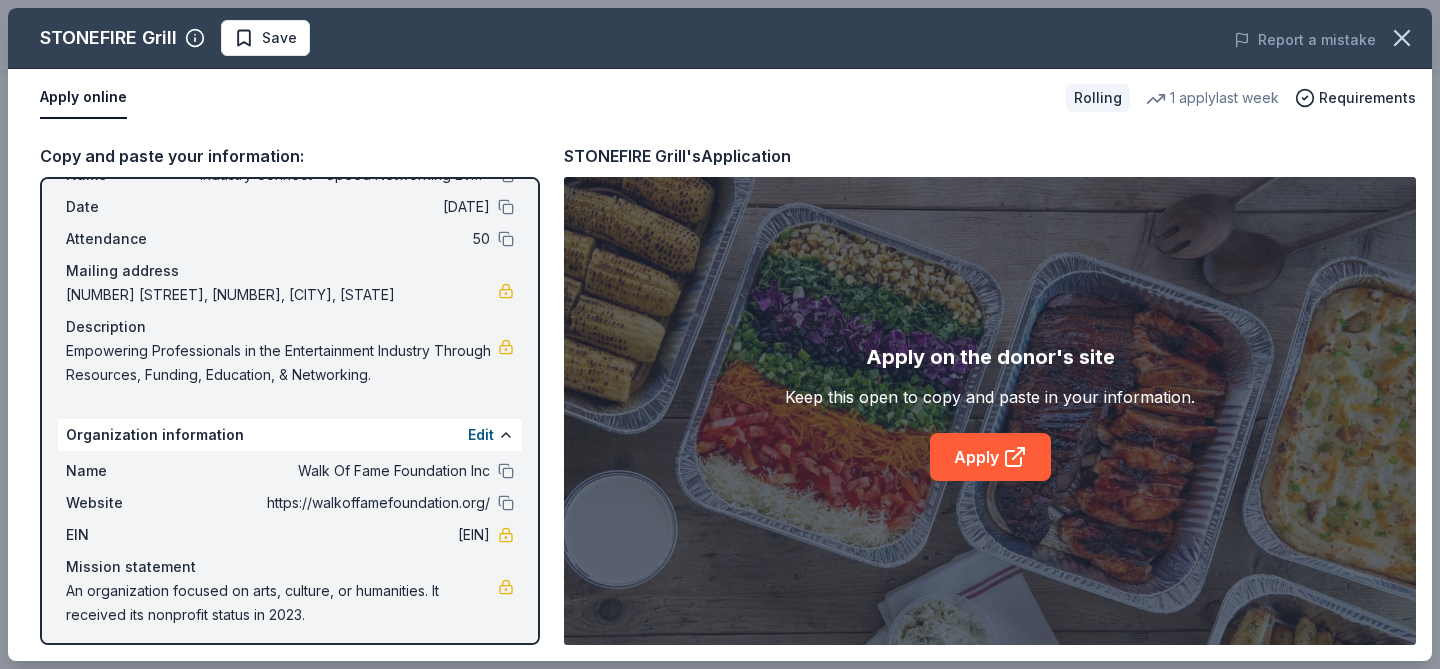 scroll, scrollTop: 80, scrollLeft: 0, axis: vertical 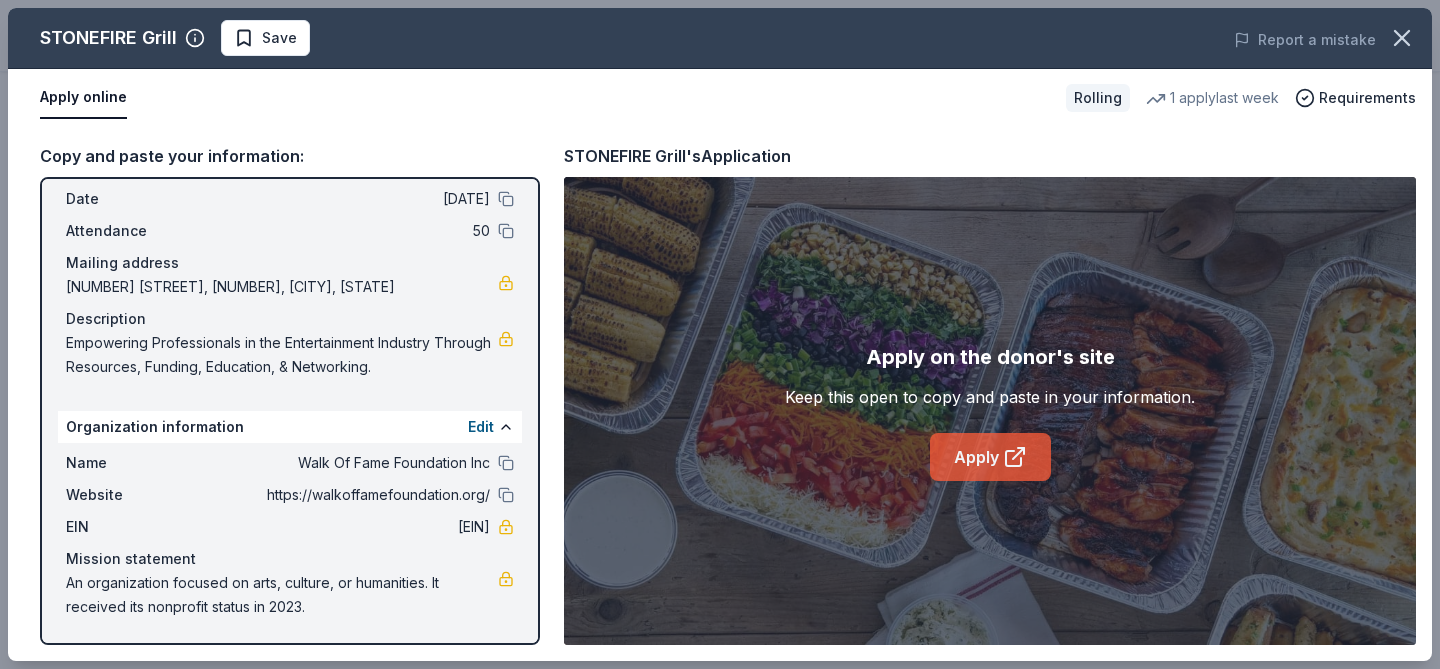 click on "Apply" at bounding box center [990, 457] 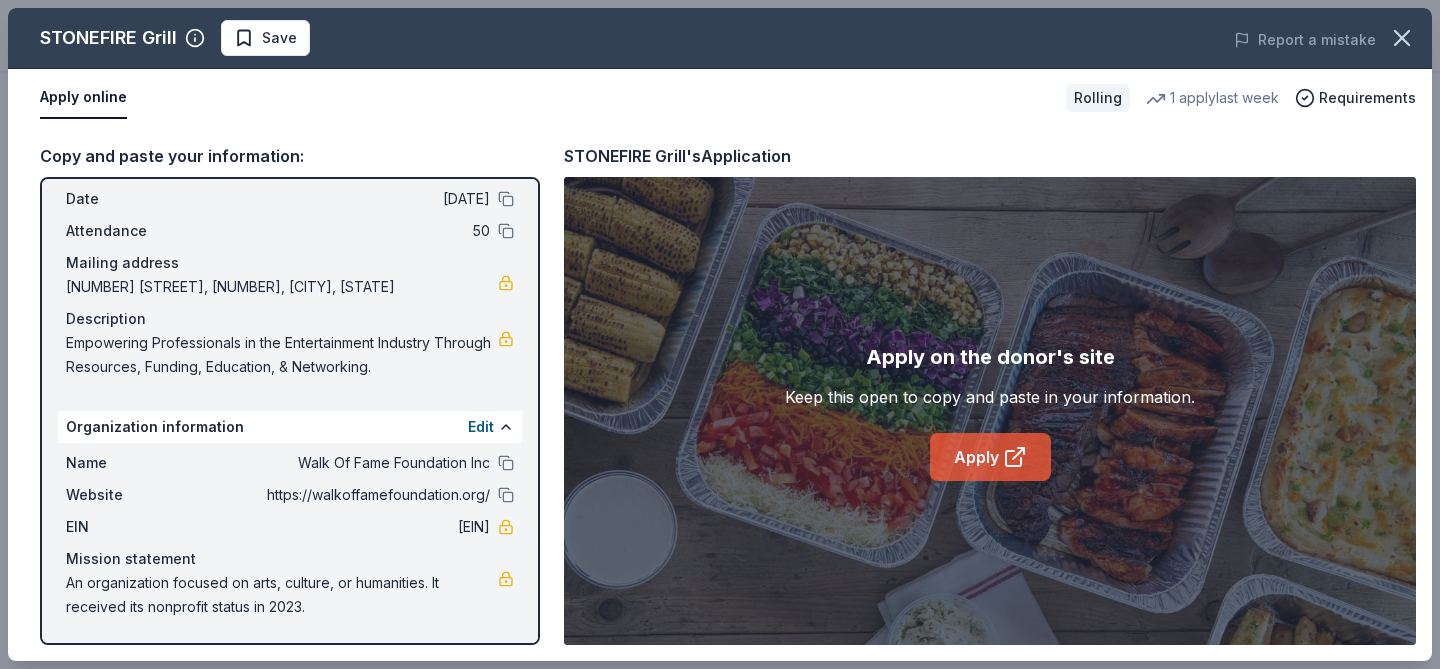 click 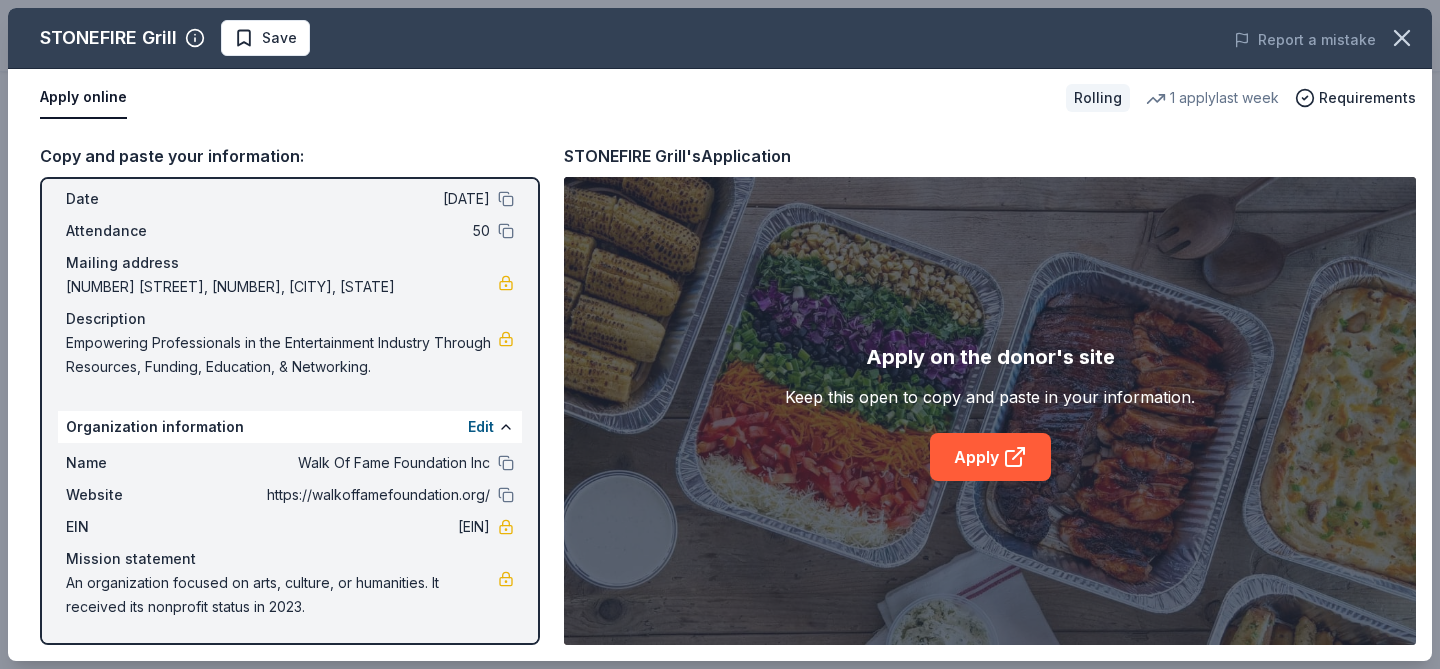 drag, startPoint x: 406, startPoint y: 527, endPoint x: 477, endPoint y: 525, distance: 71.02816 